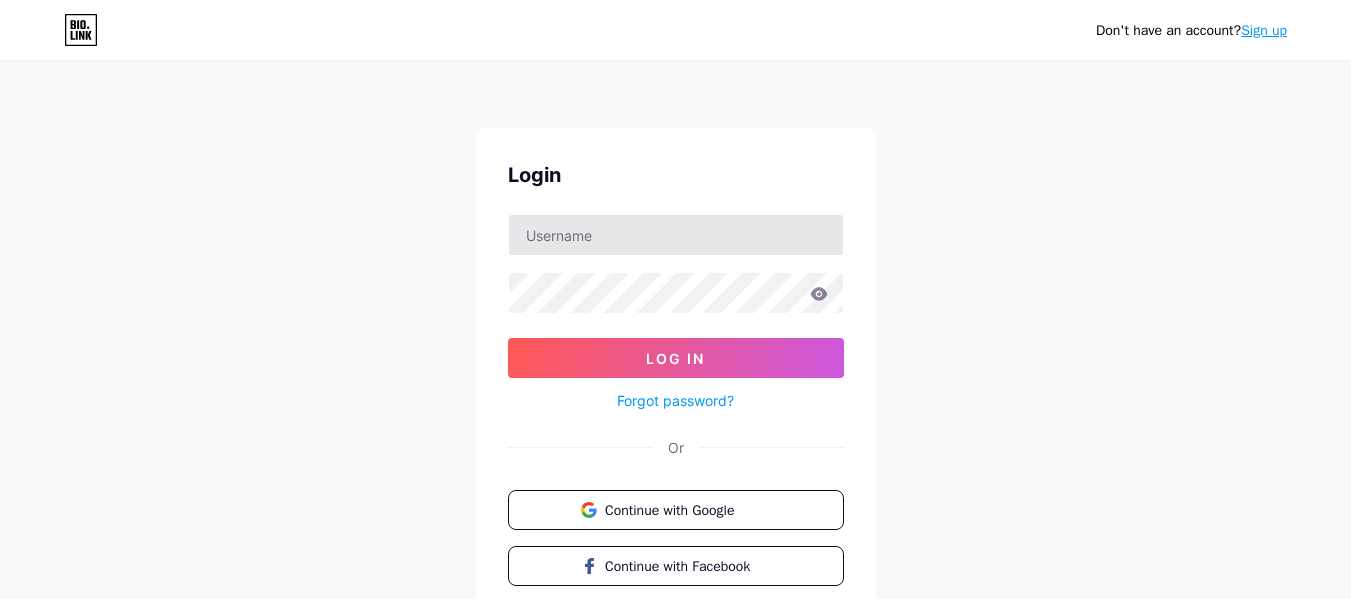 scroll, scrollTop: 0, scrollLeft: 0, axis: both 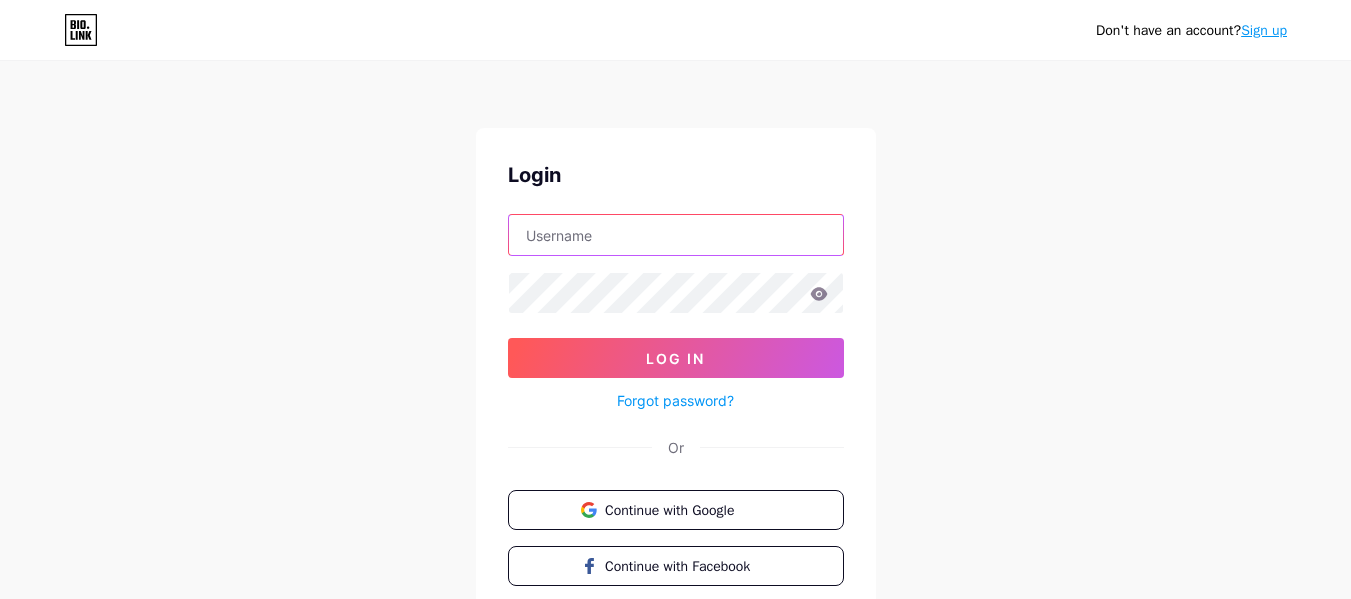 click at bounding box center (676, 235) 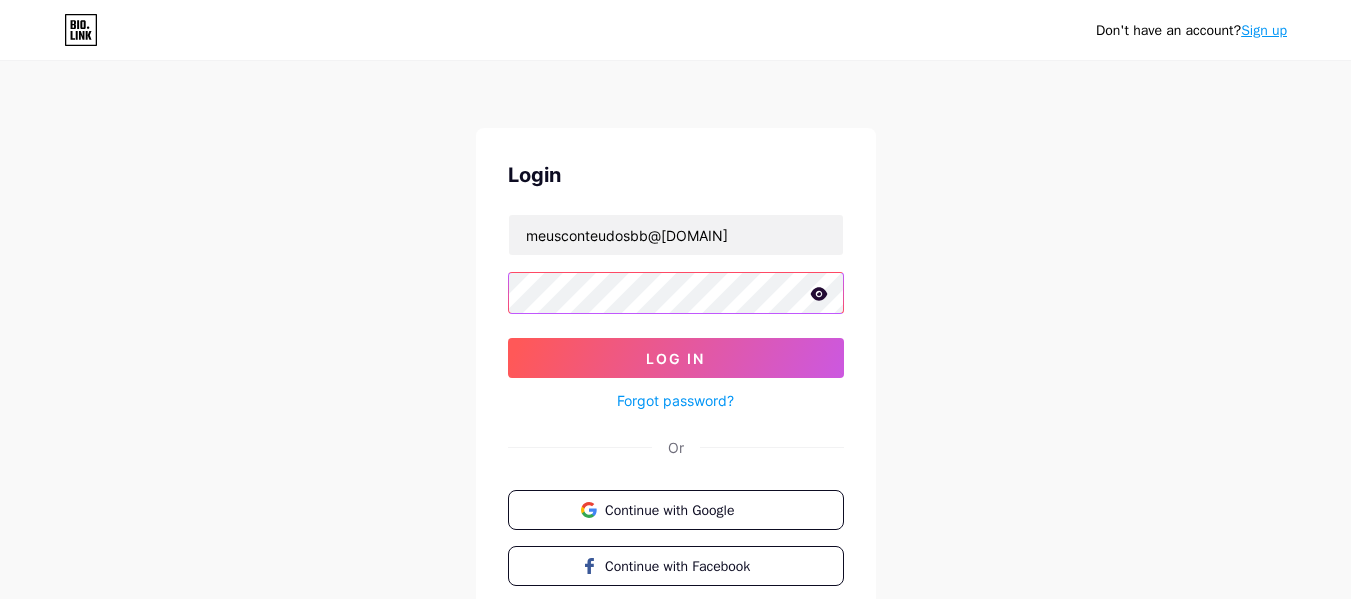 click on "Log In" at bounding box center [676, 358] 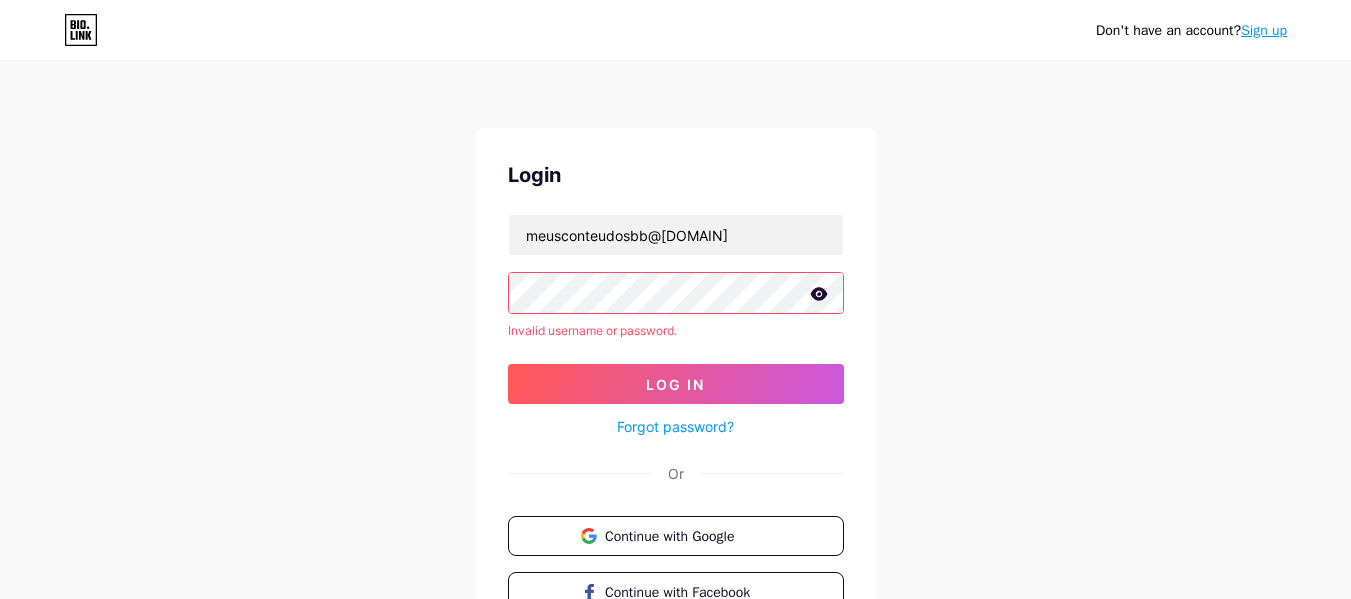 click at bounding box center [0, 0] 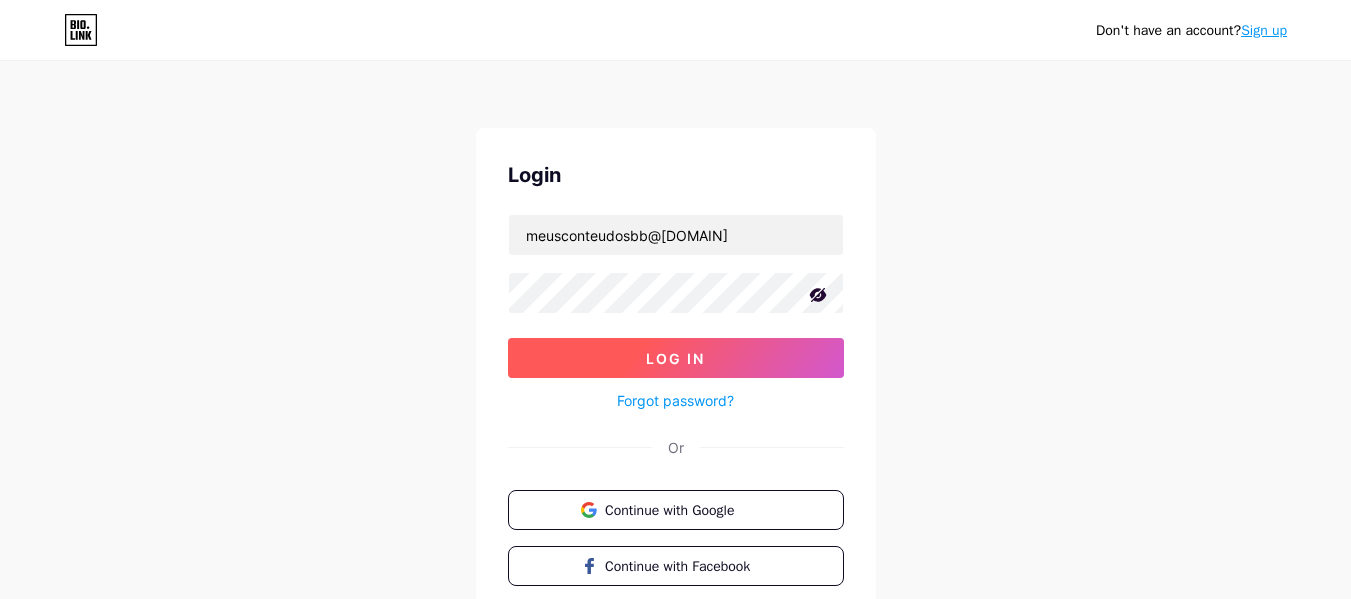 click on "Log In" at bounding box center [676, 358] 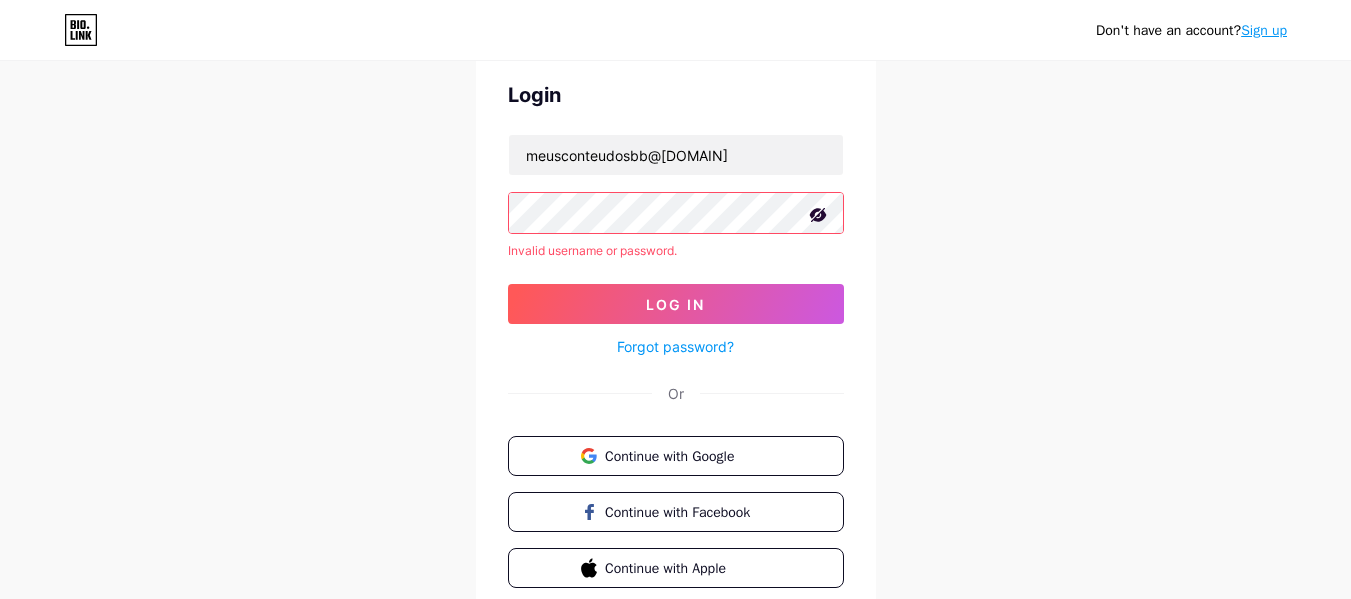 scroll, scrollTop: 0, scrollLeft: 0, axis: both 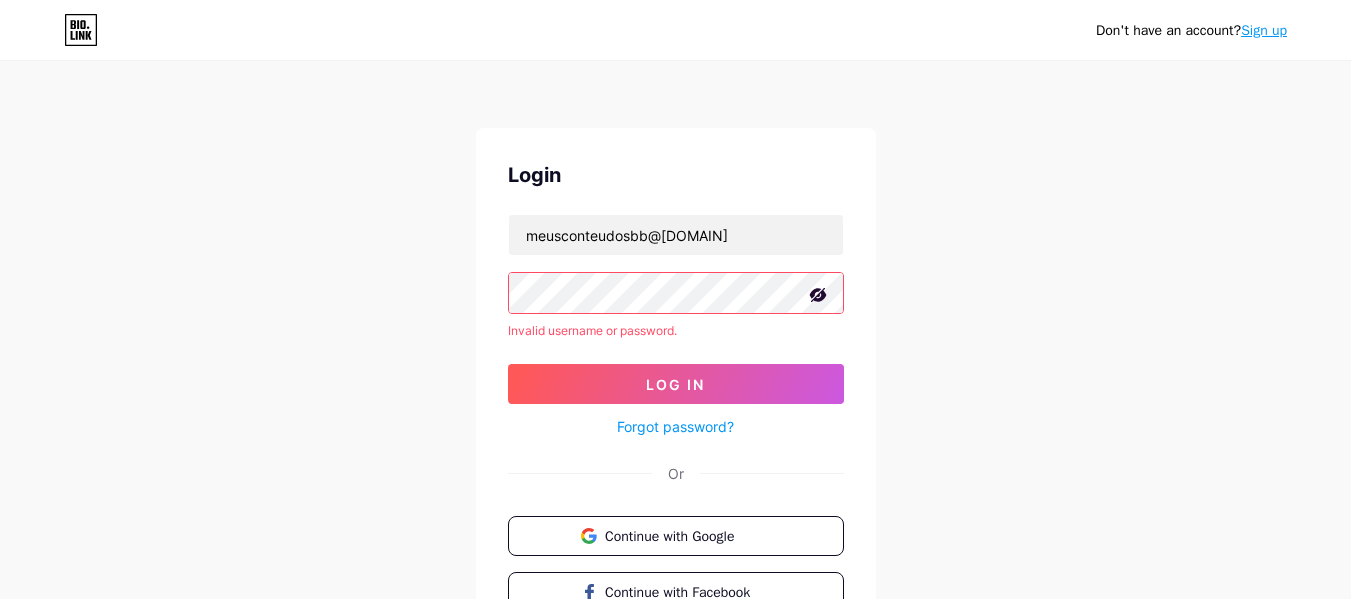 click on "Sign up" at bounding box center (1264, 30) 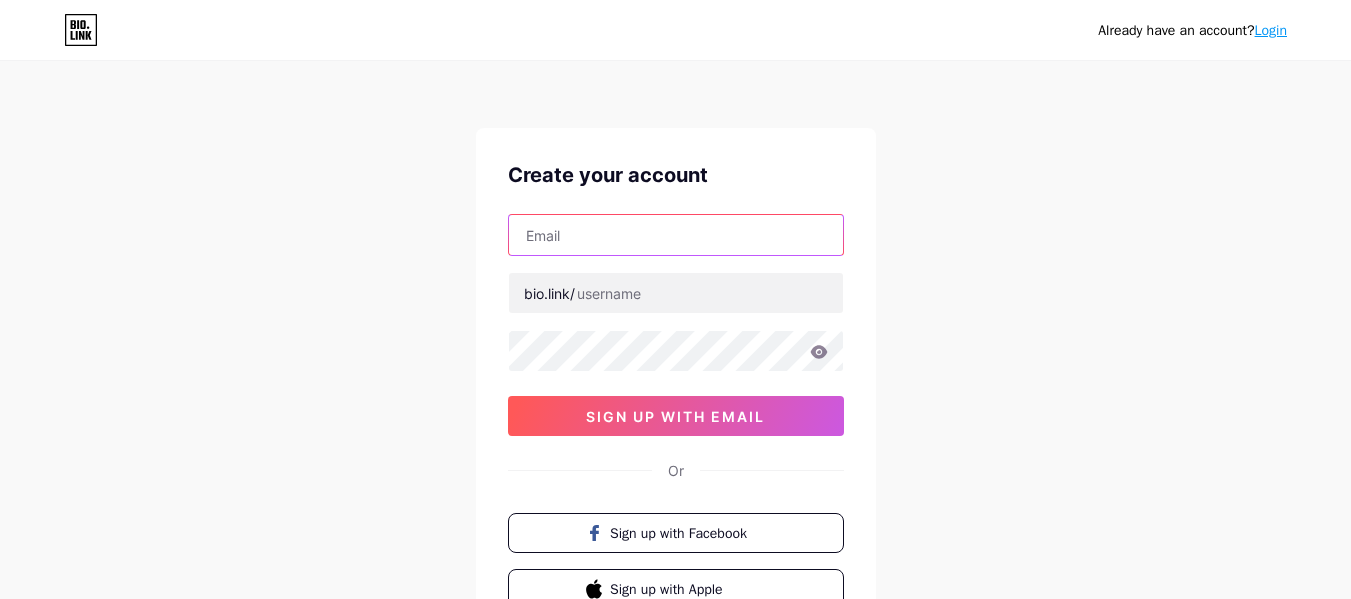 click at bounding box center [676, 235] 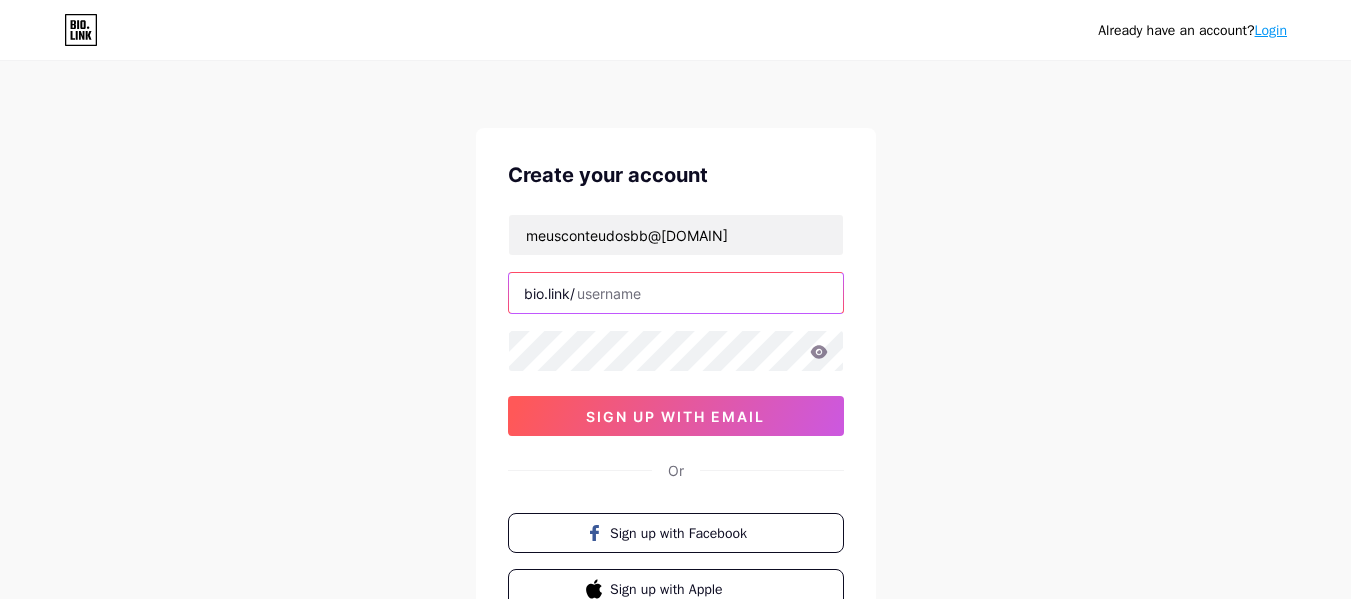 click at bounding box center (676, 293) 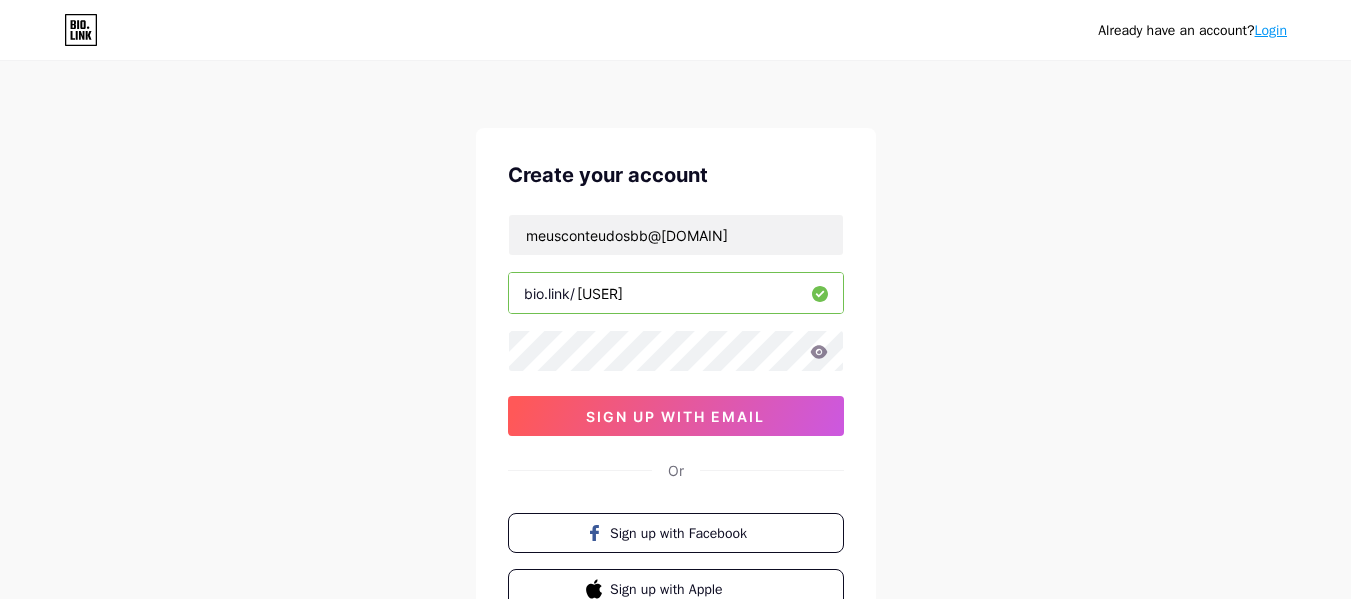type on "[USER]" 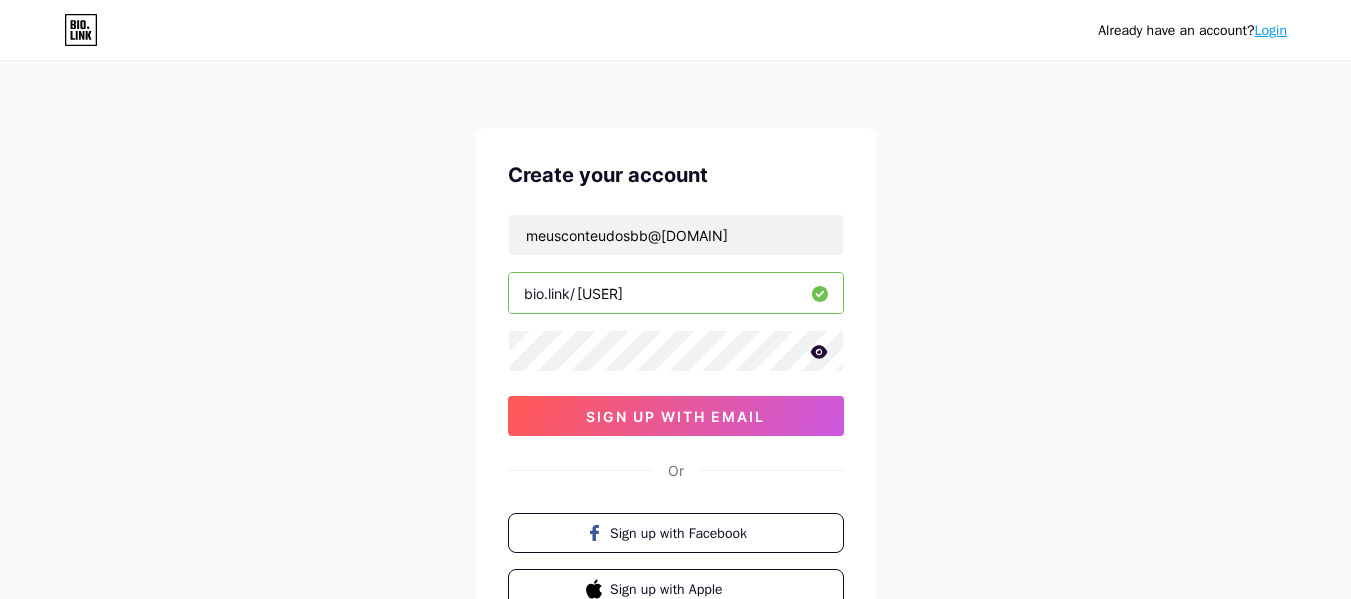 click at bounding box center [0, 0] 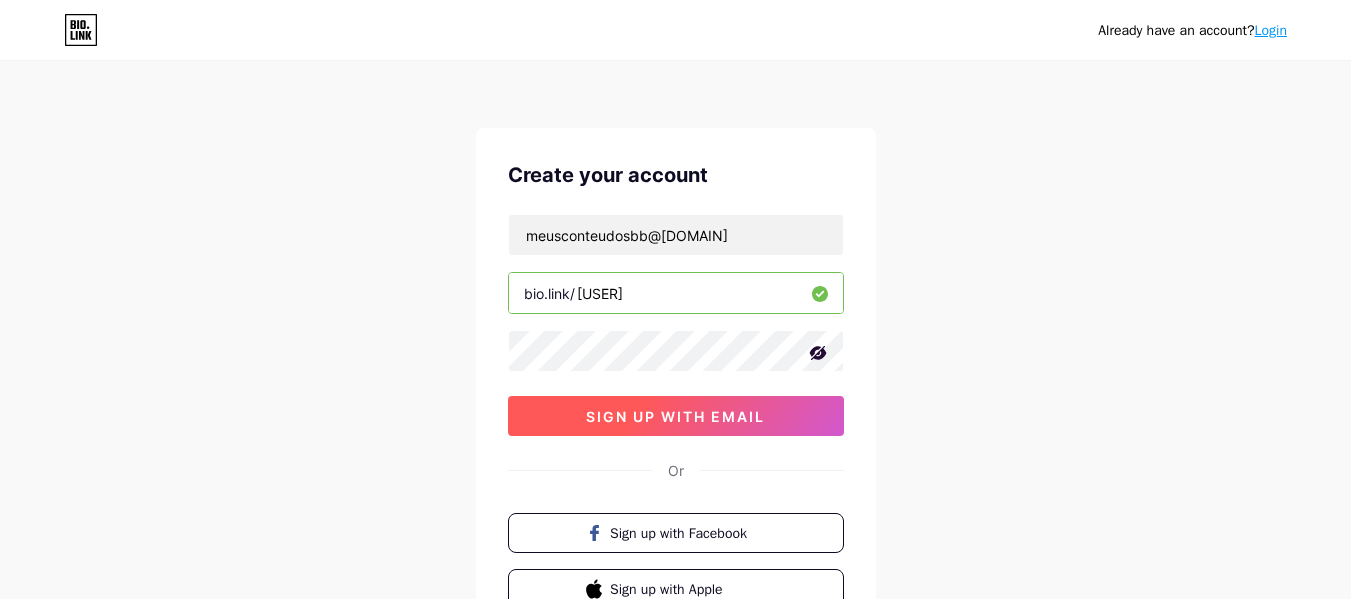 click on "sign up with email" at bounding box center [675, 416] 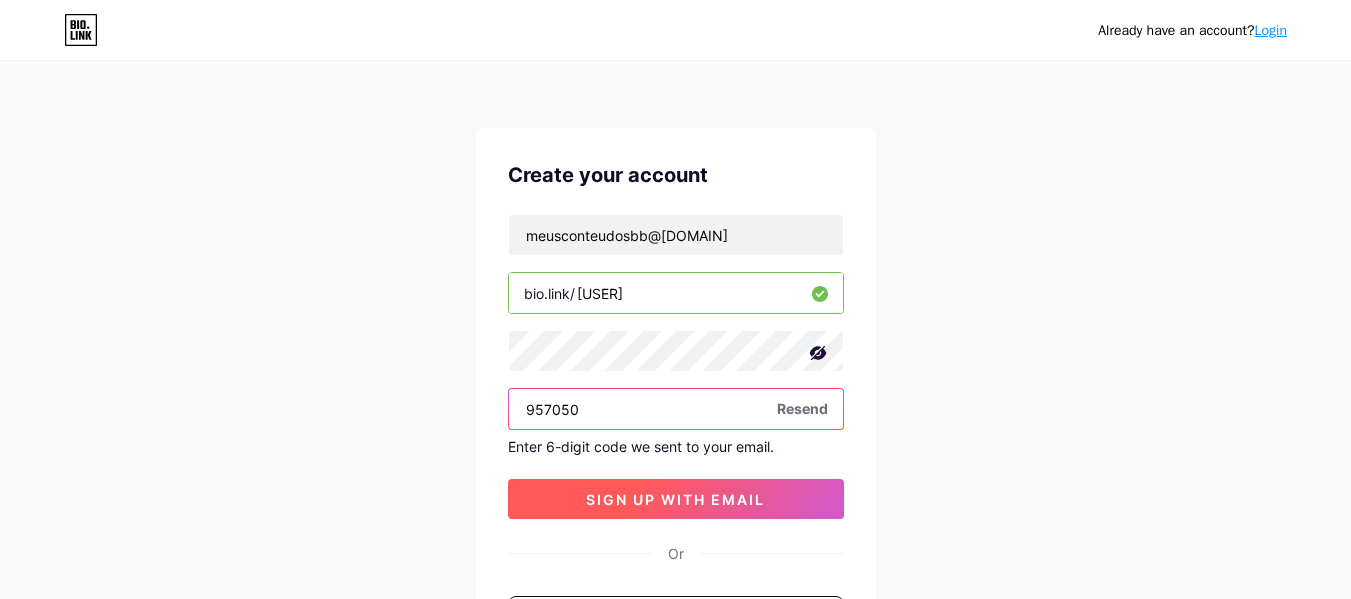 type on "957050" 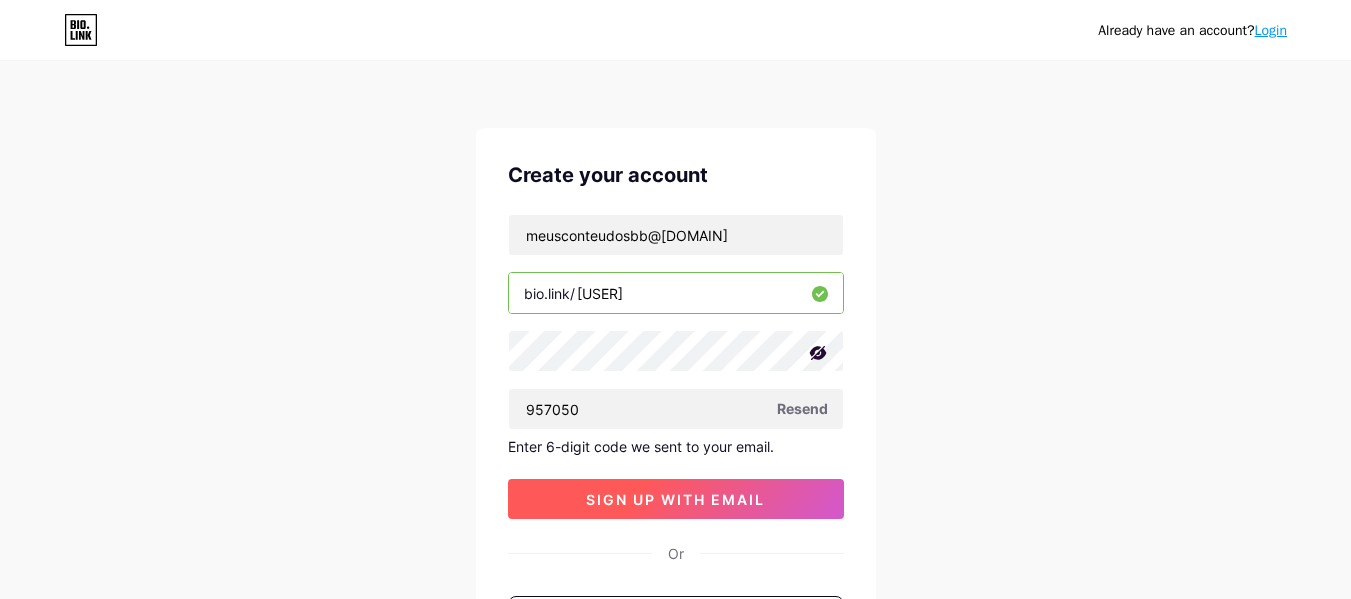 click on "sign up with email" at bounding box center (676, 499) 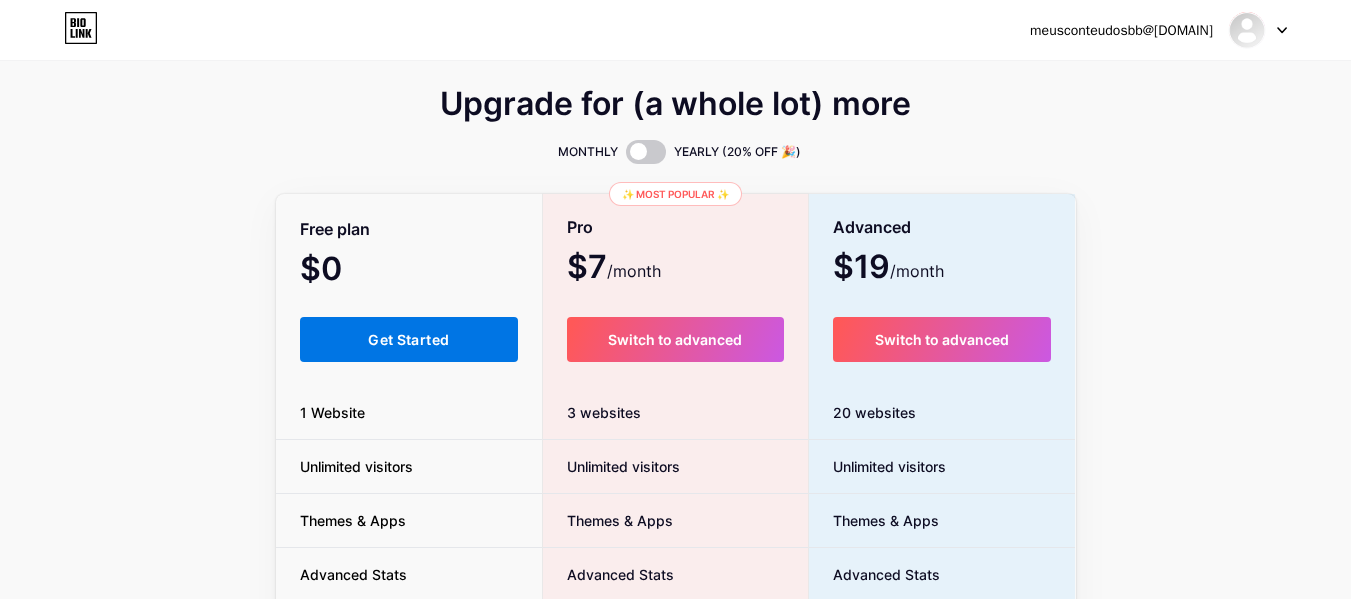 click on "Get Started" at bounding box center [408, 339] 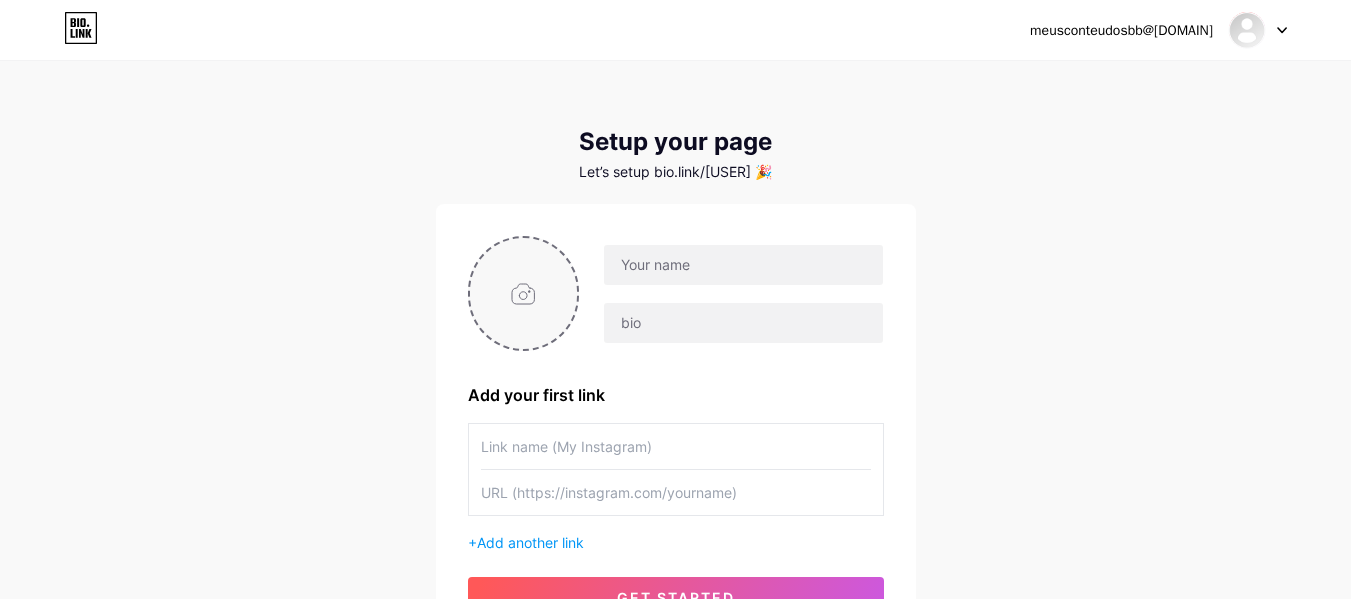 click at bounding box center (524, 293) 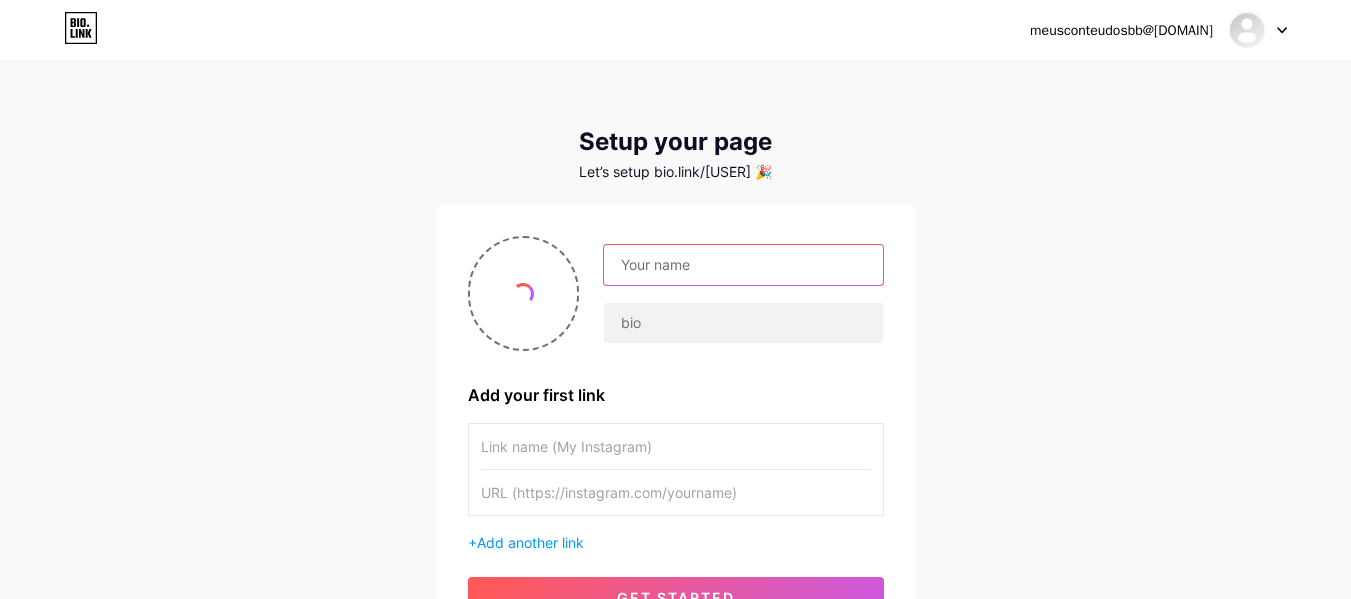 click at bounding box center [743, 265] 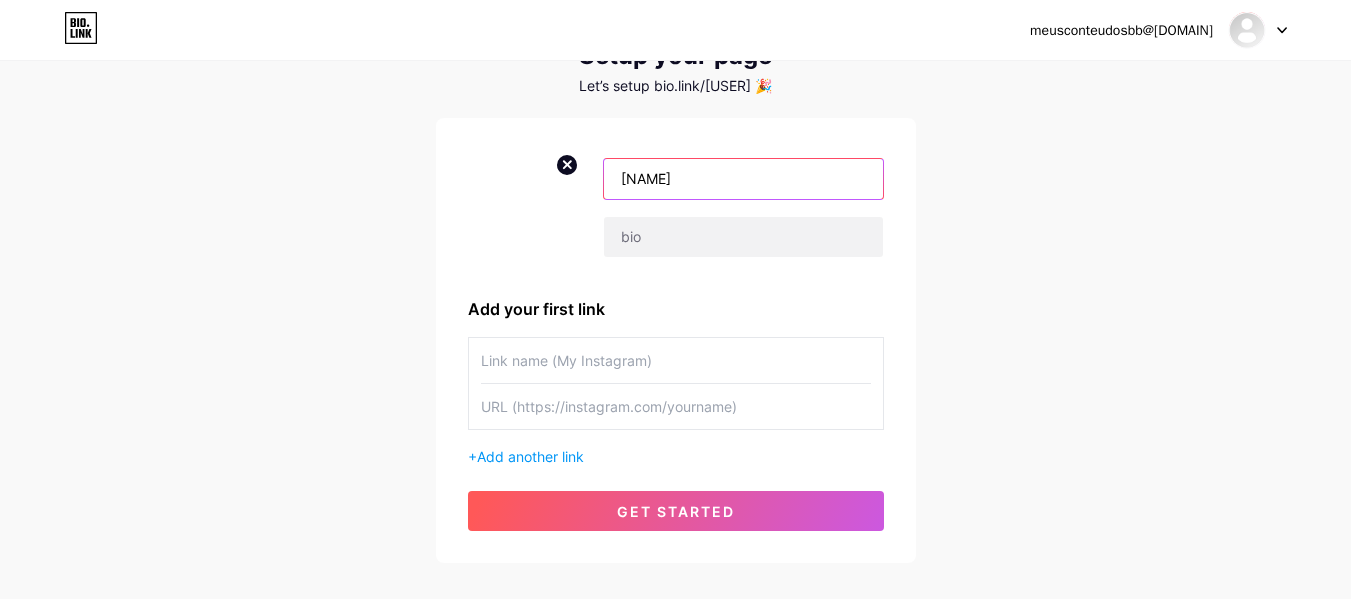 scroll, scrollTop: 0, scrollLeft: 0, axis: both 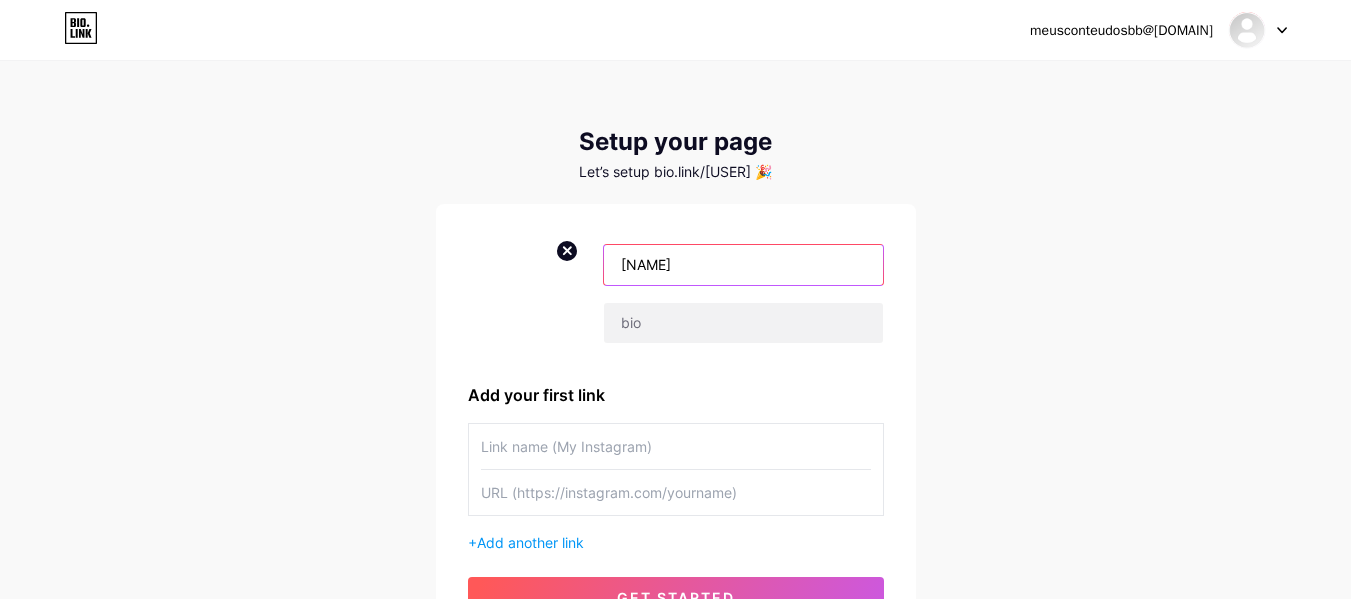 type on "[NAME]" 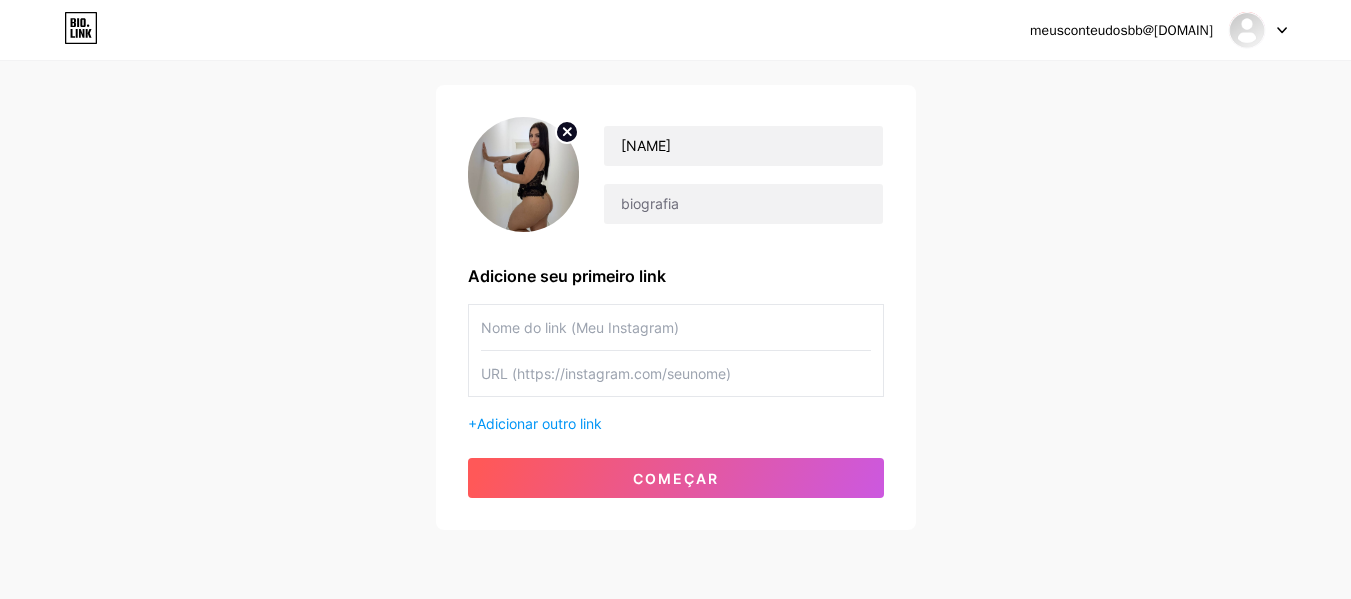 scroll, scrollTop: 120, scrollLeft: 0, axis: vertical 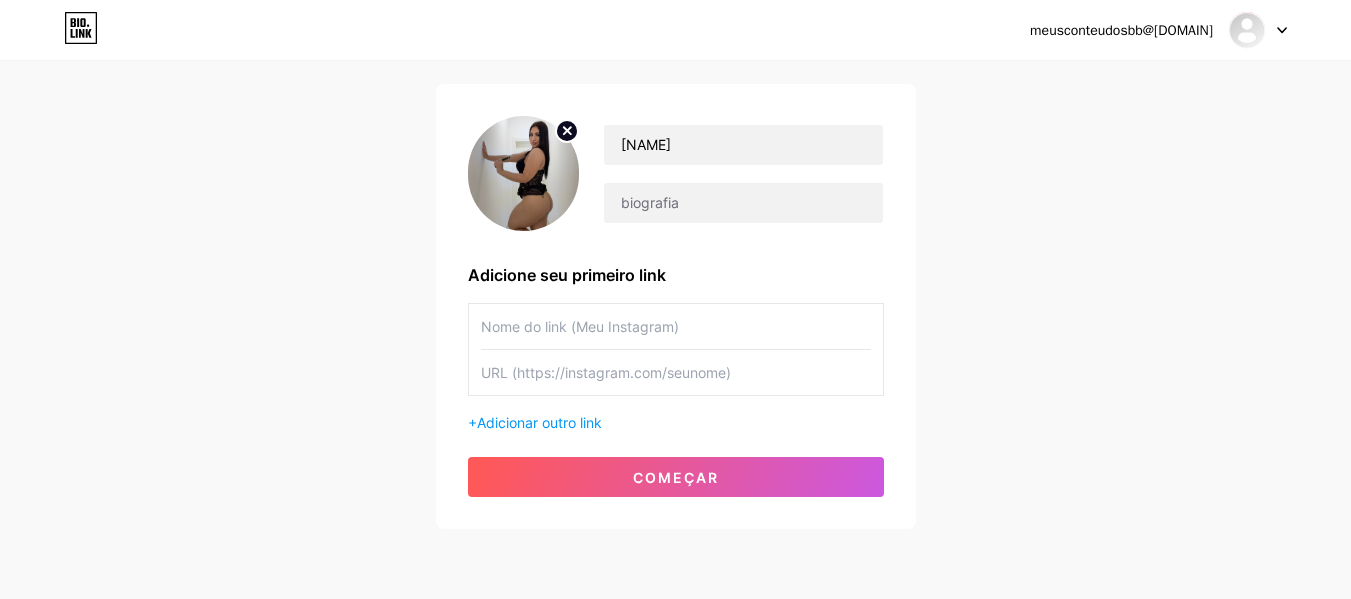 click at bounding box center (676, 326) 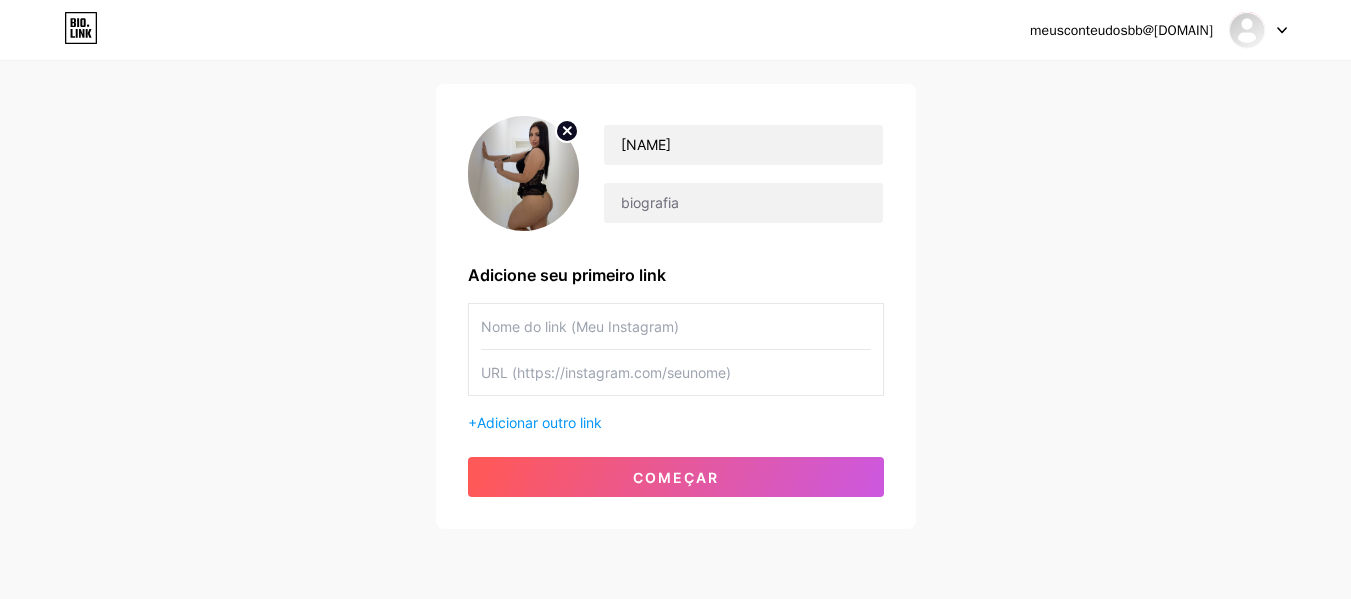 paste on "https://t.me/[TELEGRAM_LINK]" 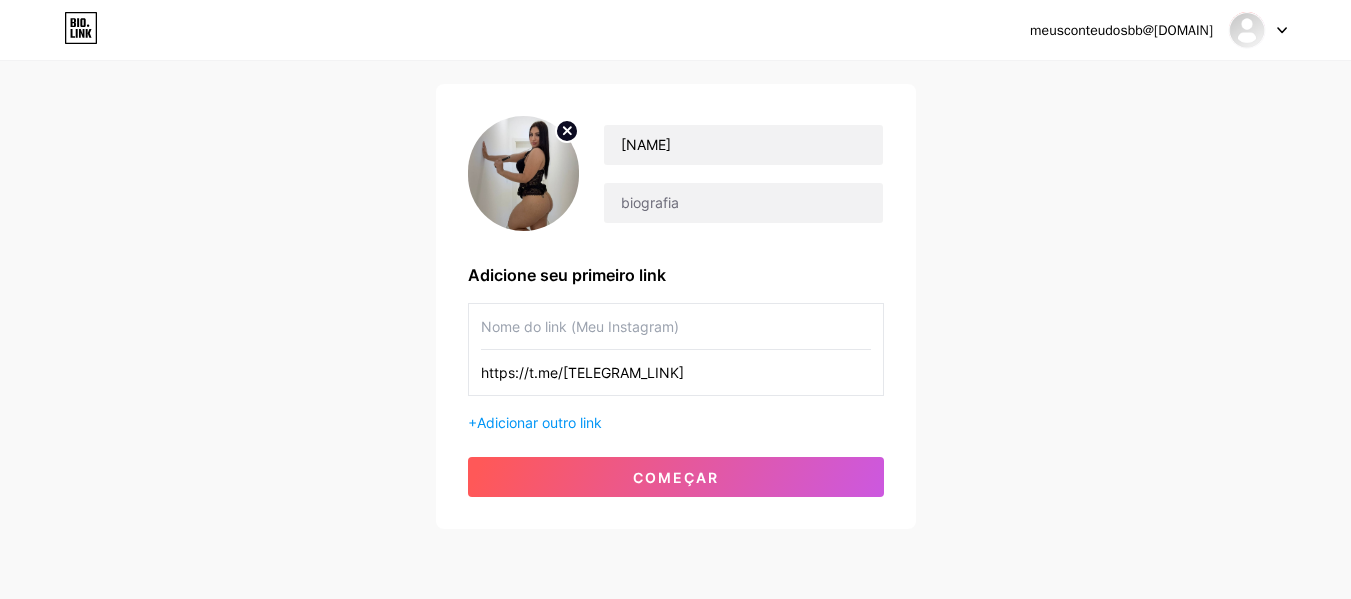 type on "https://t.me/[TELEGRAM_LINK]" 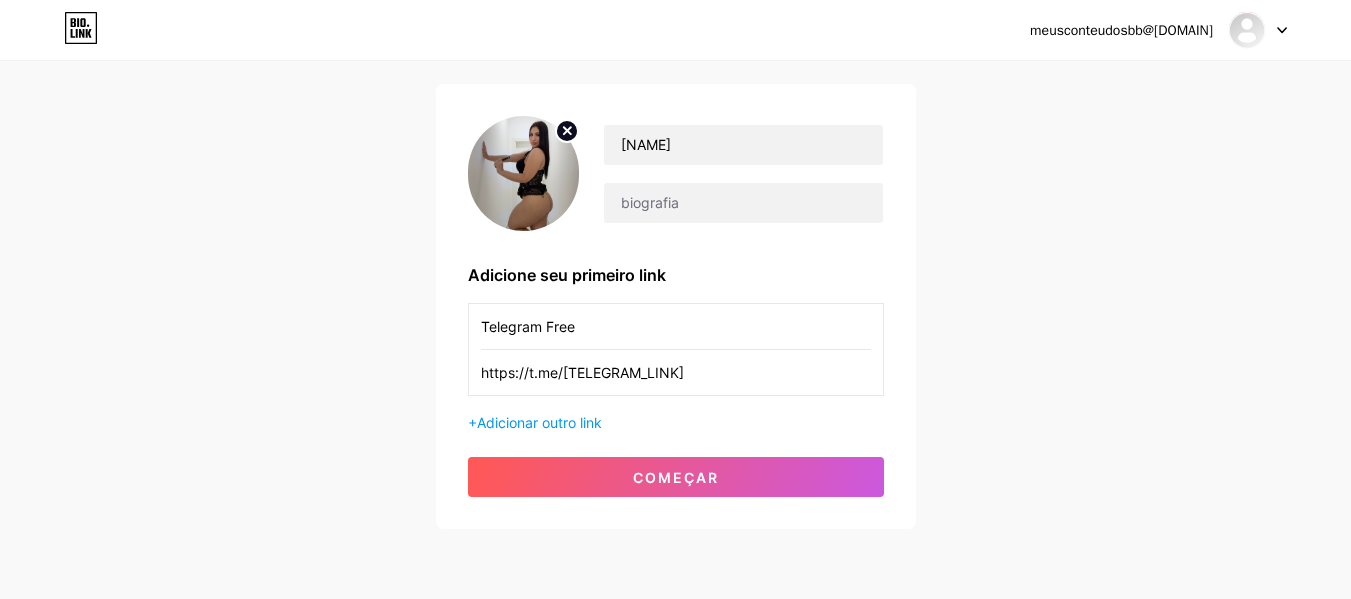 click on "Telegram Free" at bounding box center (676, 326) 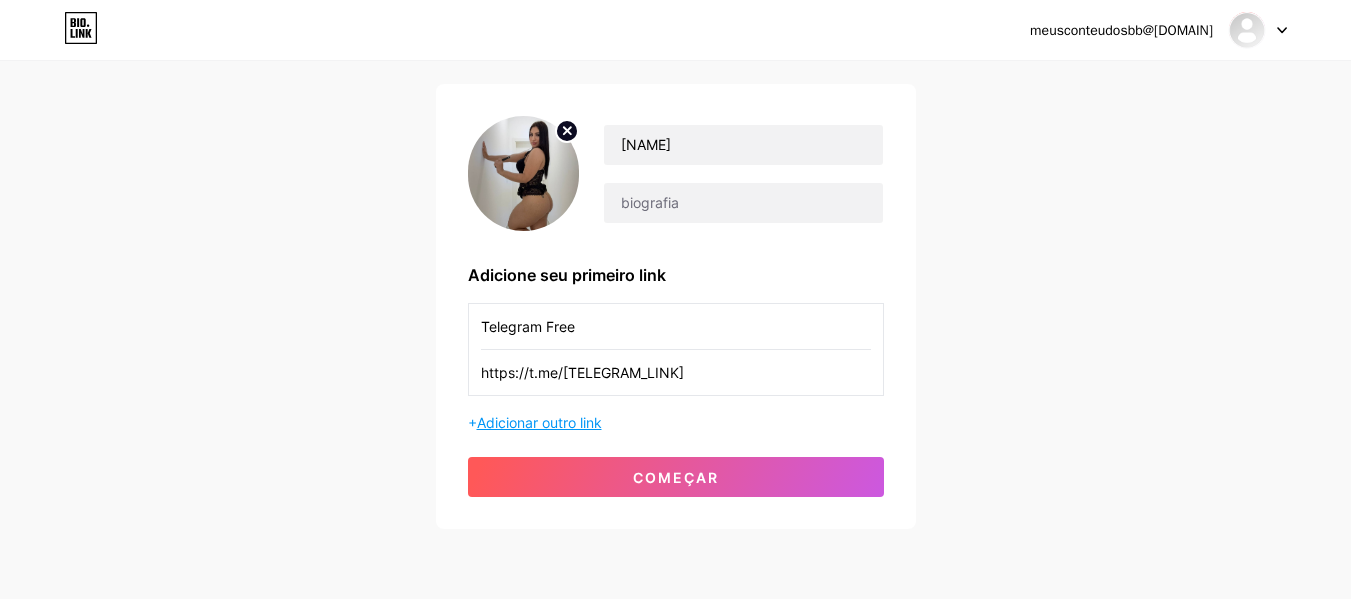 type on "Telegram Free" 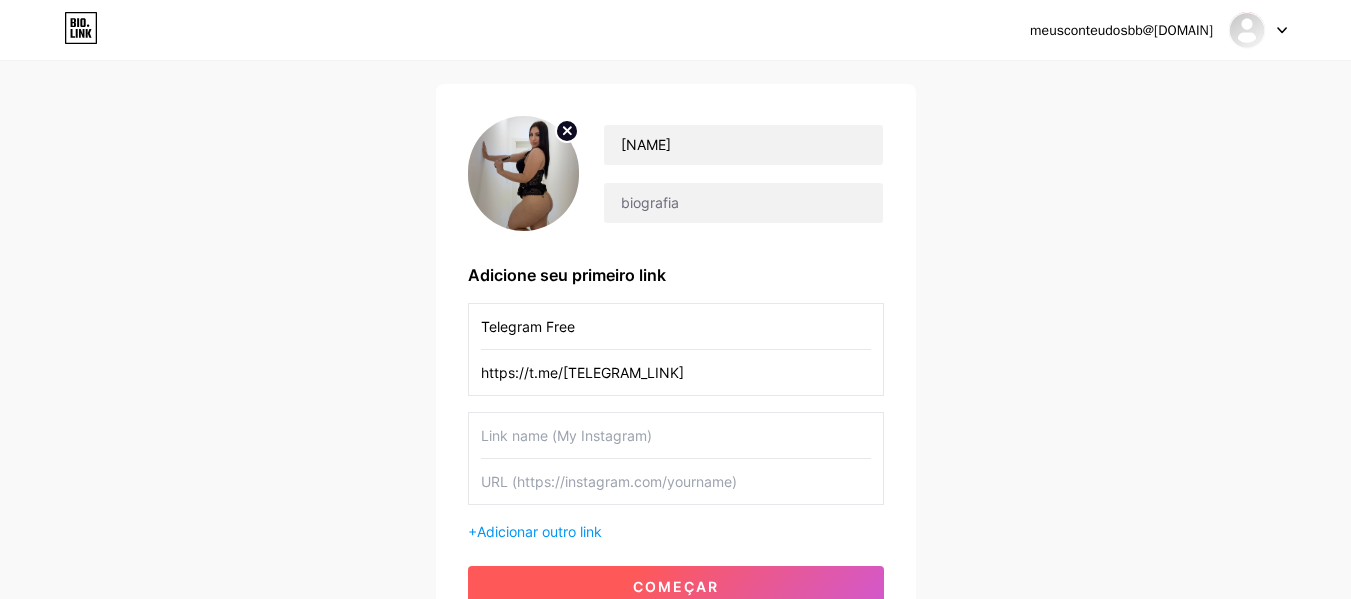 click on "começar" at bounding box center [676, 586] 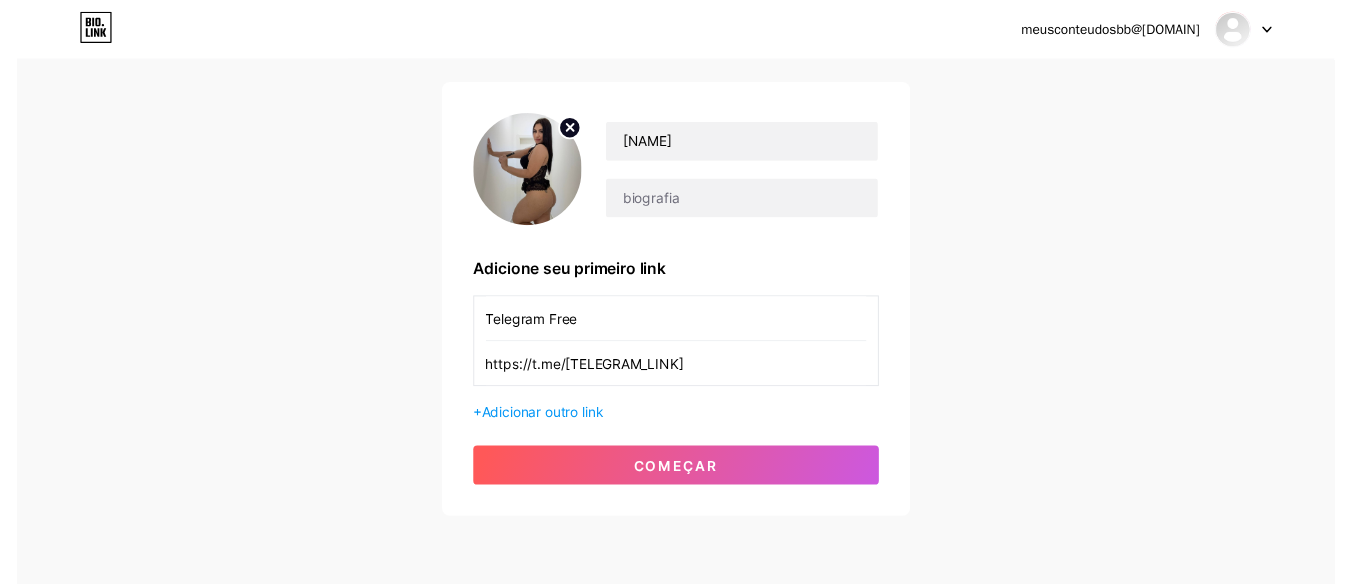 scroll, scrollTop: 0, scrollLeft: 0, axis: both 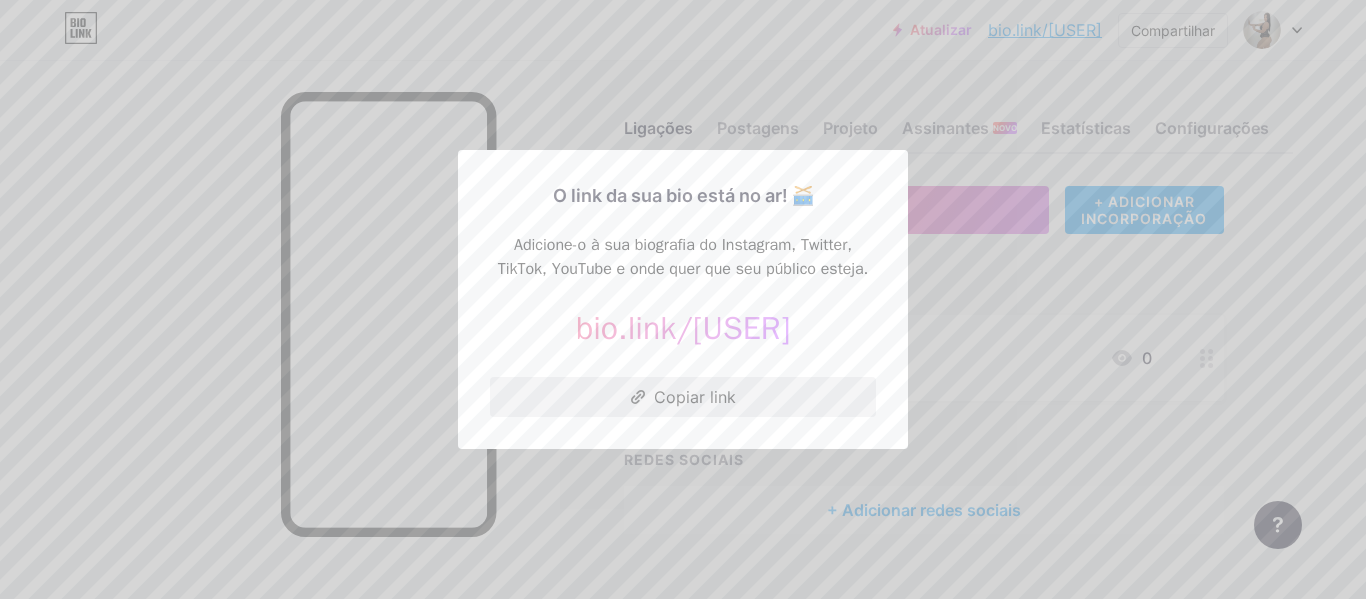click on "Copiar link" at bounding box center (695, 397) 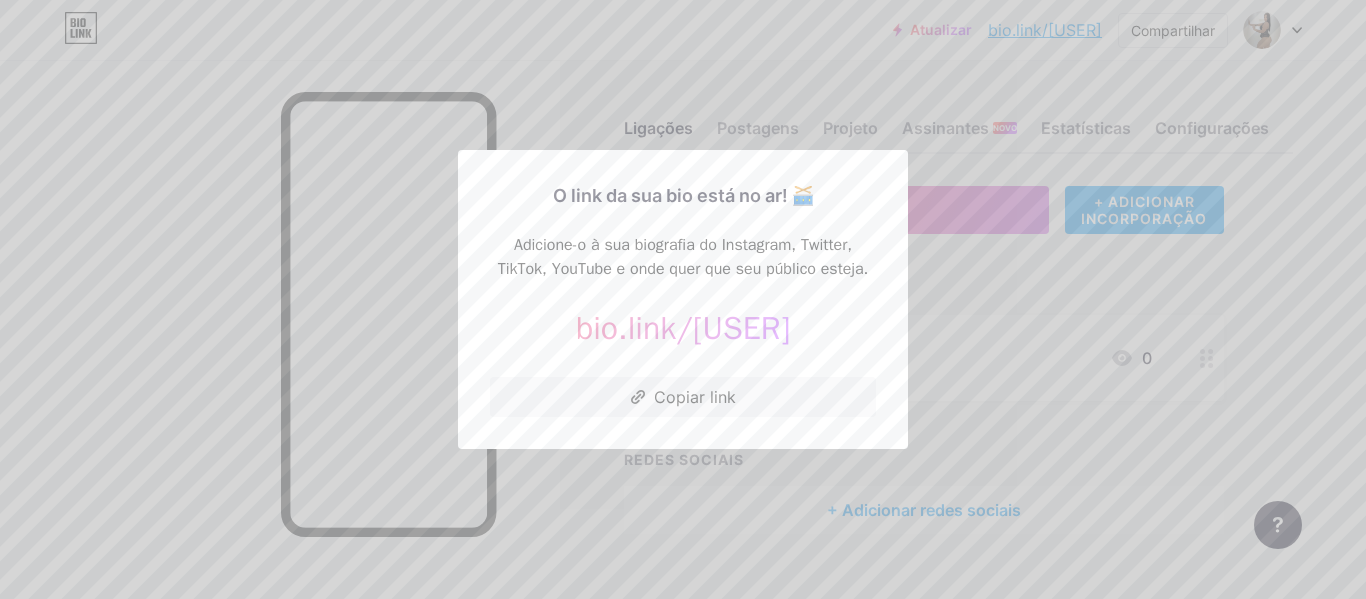 click on "O link da sua bio está no ar! 🥁" at bounding box center [683, 195] 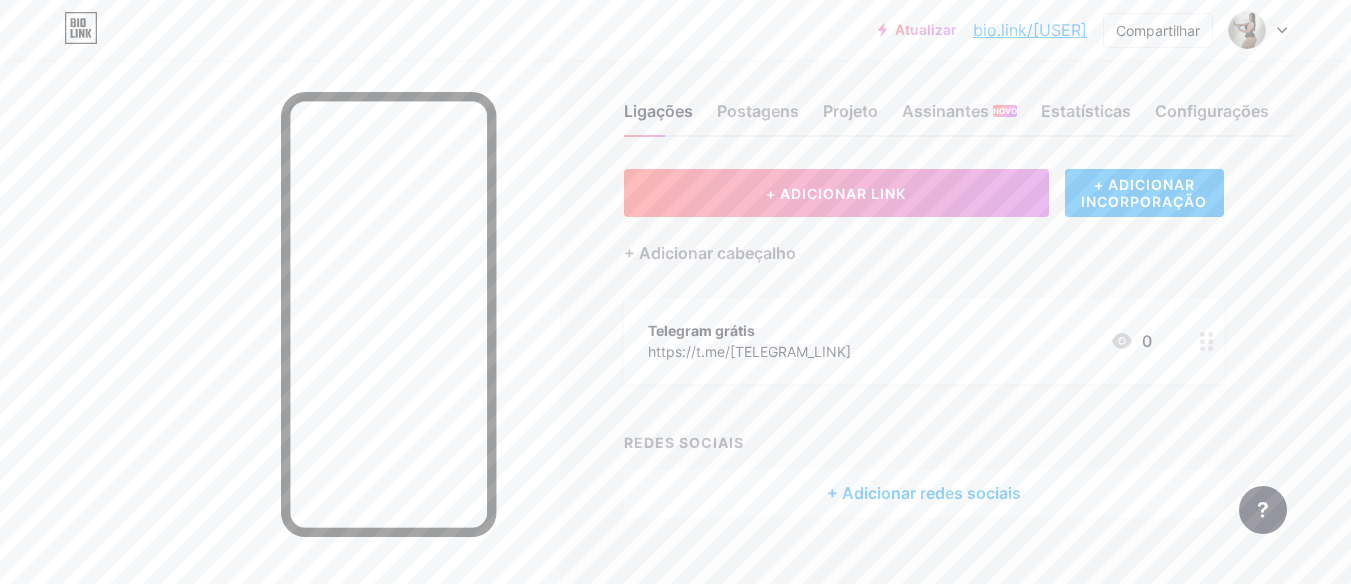 scroll, scrollTop: 0, scrollLeft: 0, axis: both 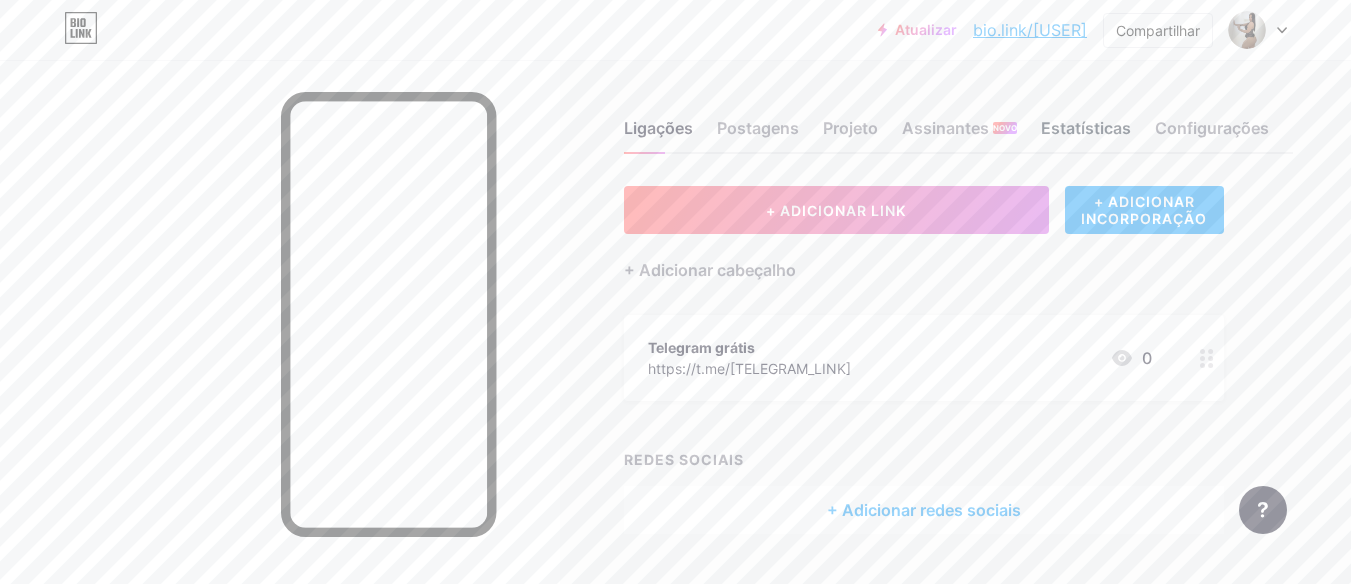 click on "Estatísticas" at bounding box center (758, 128) 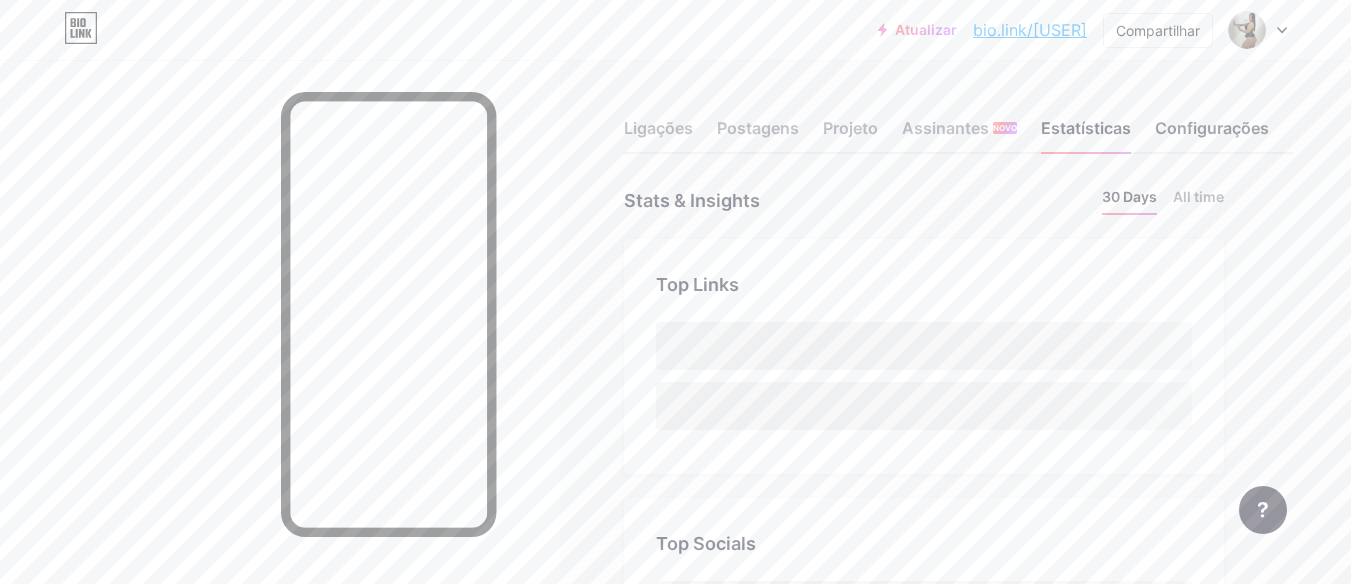 click on "Configurações" at bounding box center (1212, 128) 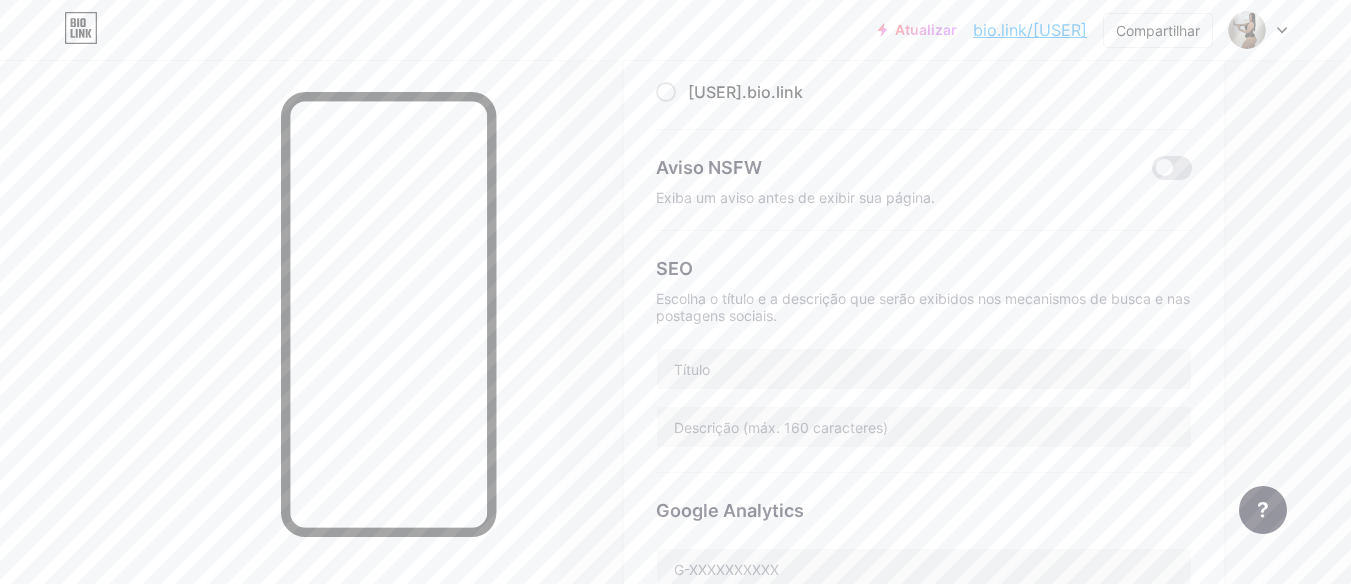 scroll, scrollTop: 120, scrollLeft: 0, axis: vertical 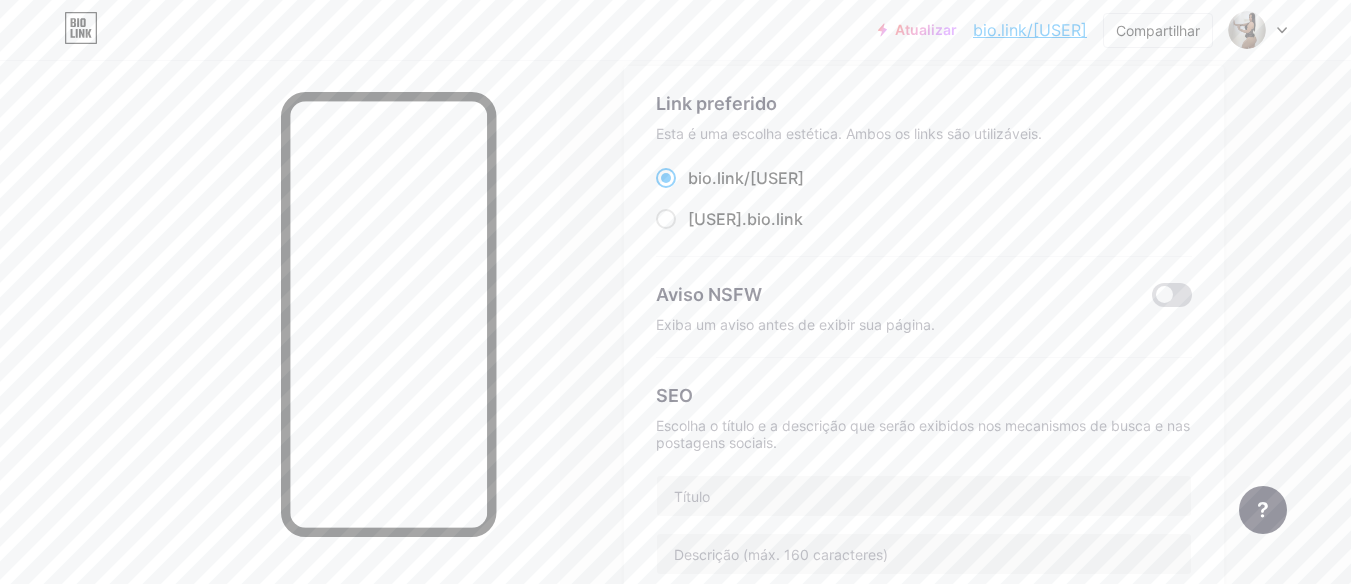 click at bounding box center [1172, 295] 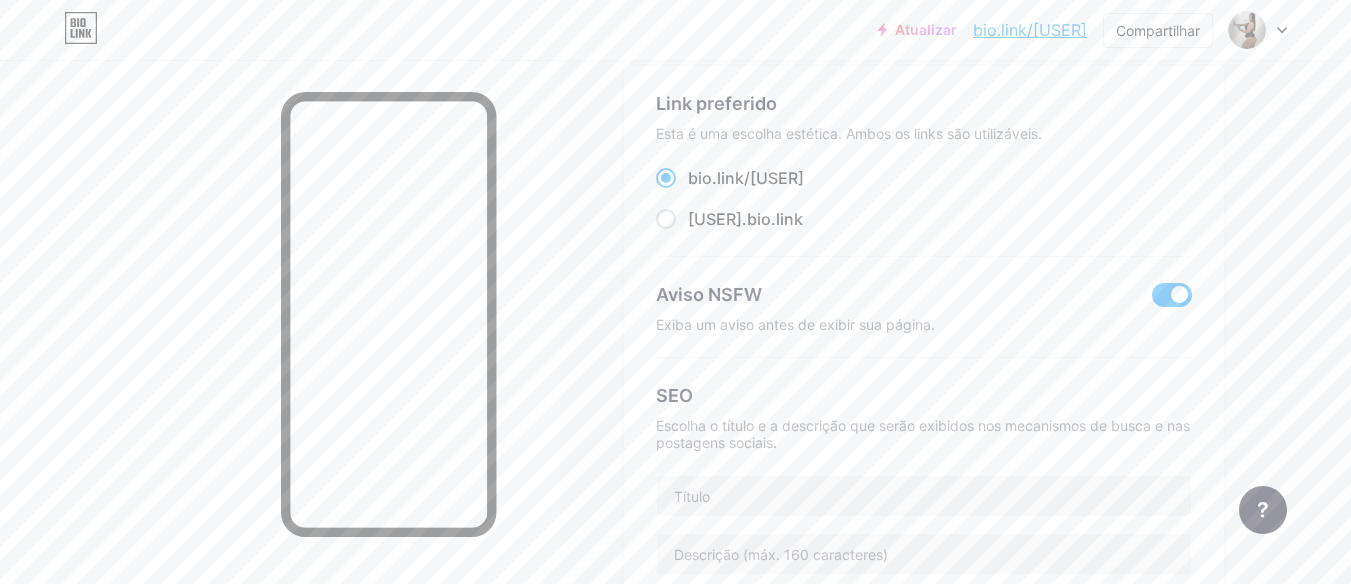 click at bounding box center [1172, 295] 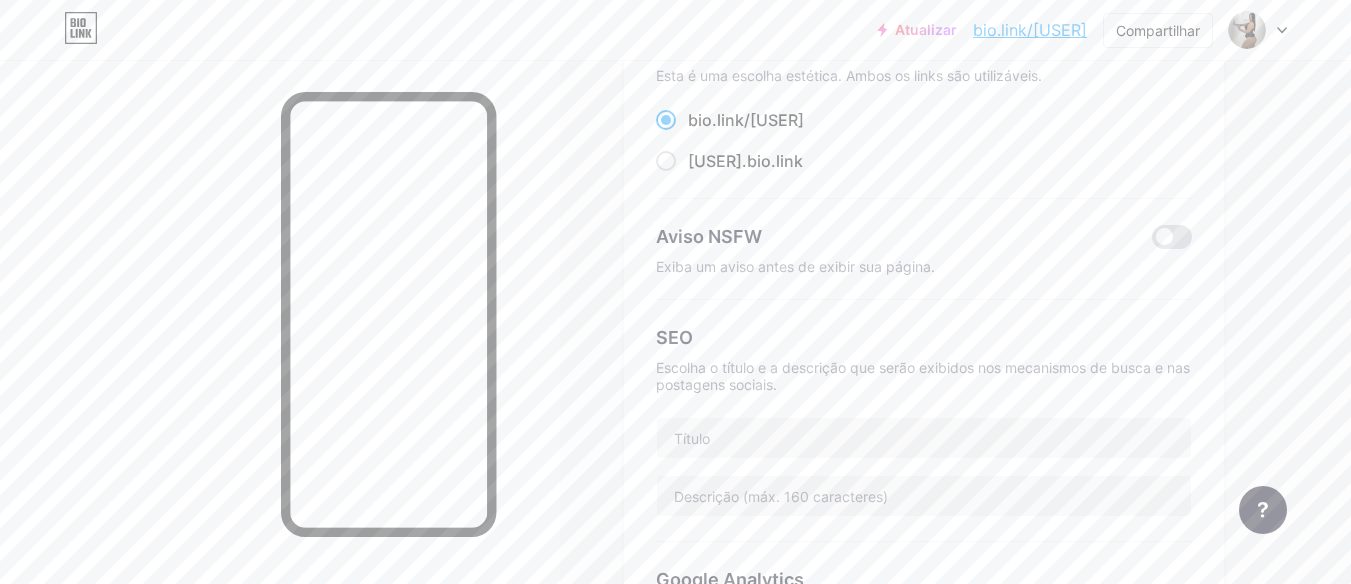 scroll, scrollTop: 0, scrollLeft: 0, axis: both 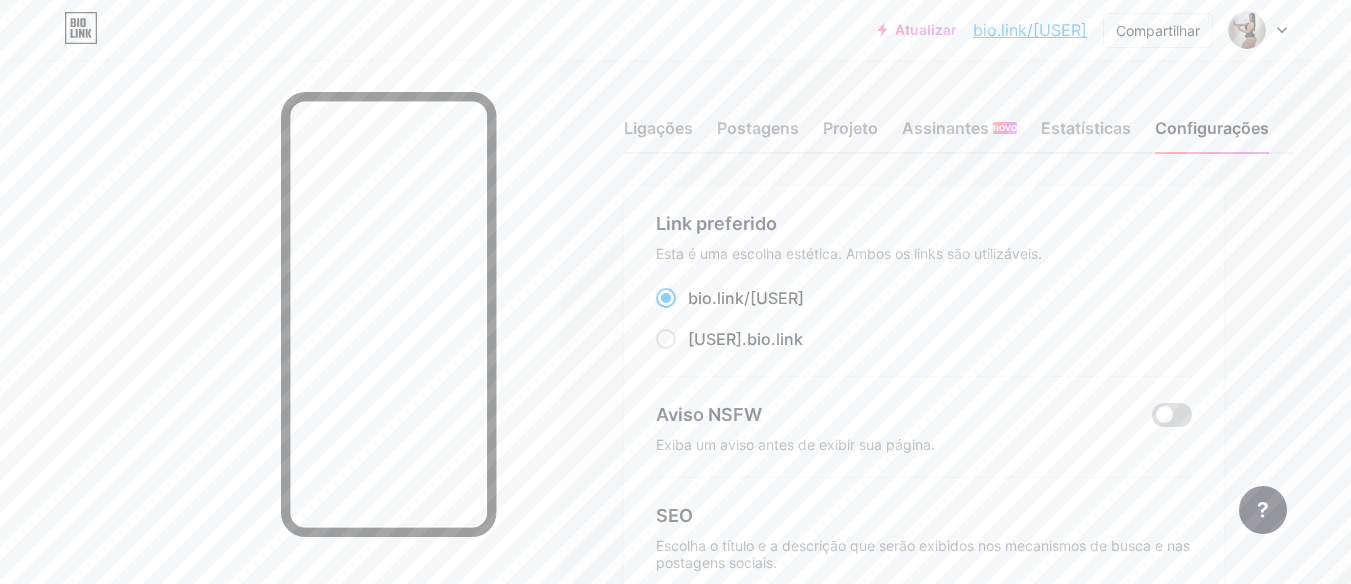 click at bounding box center [1172, 415] 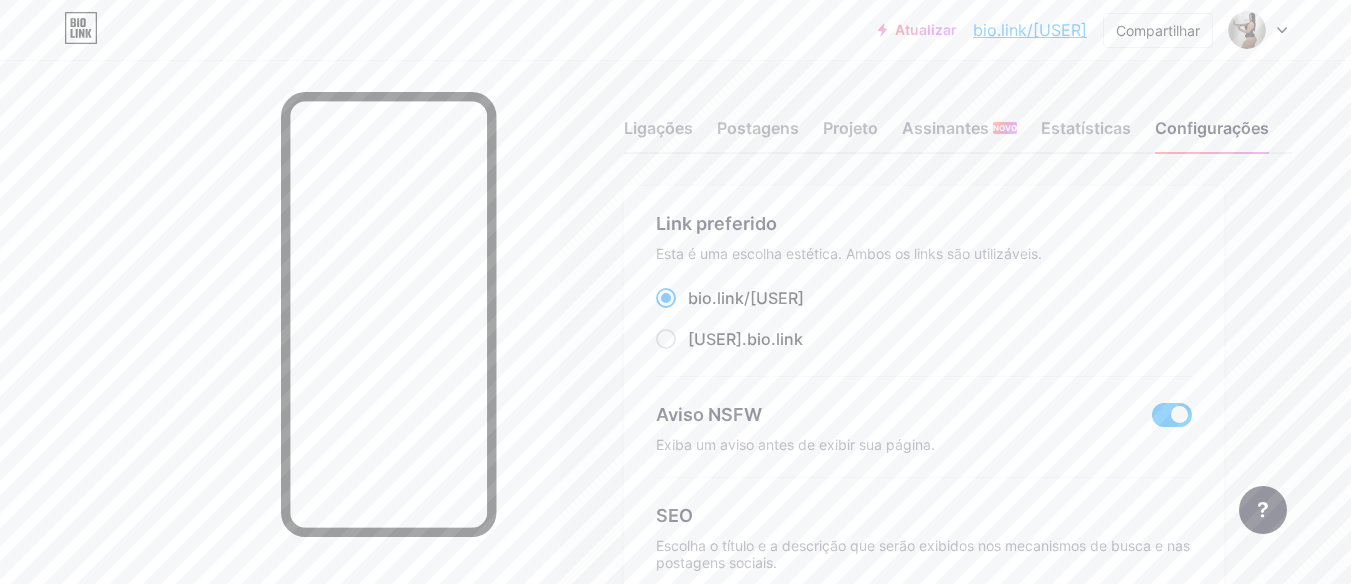click on "bio.link/[USER]" at bounding box center (1030, 30) 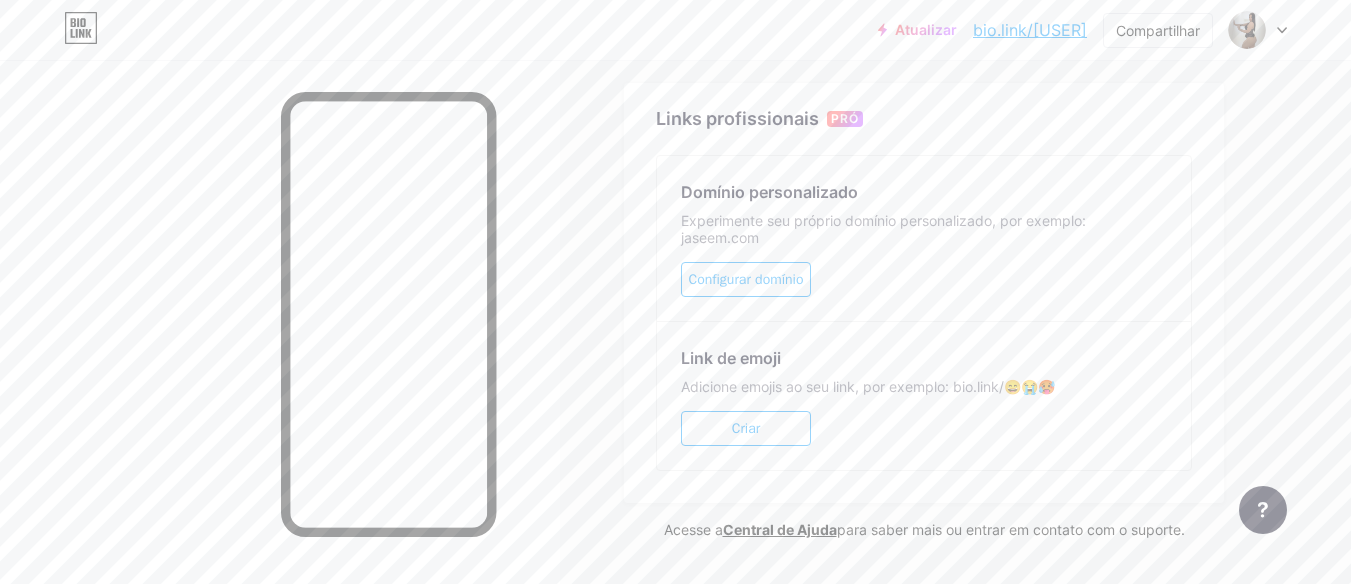 scroll, scrollTop: 1014, scrollLeft: 0, axis: vertical 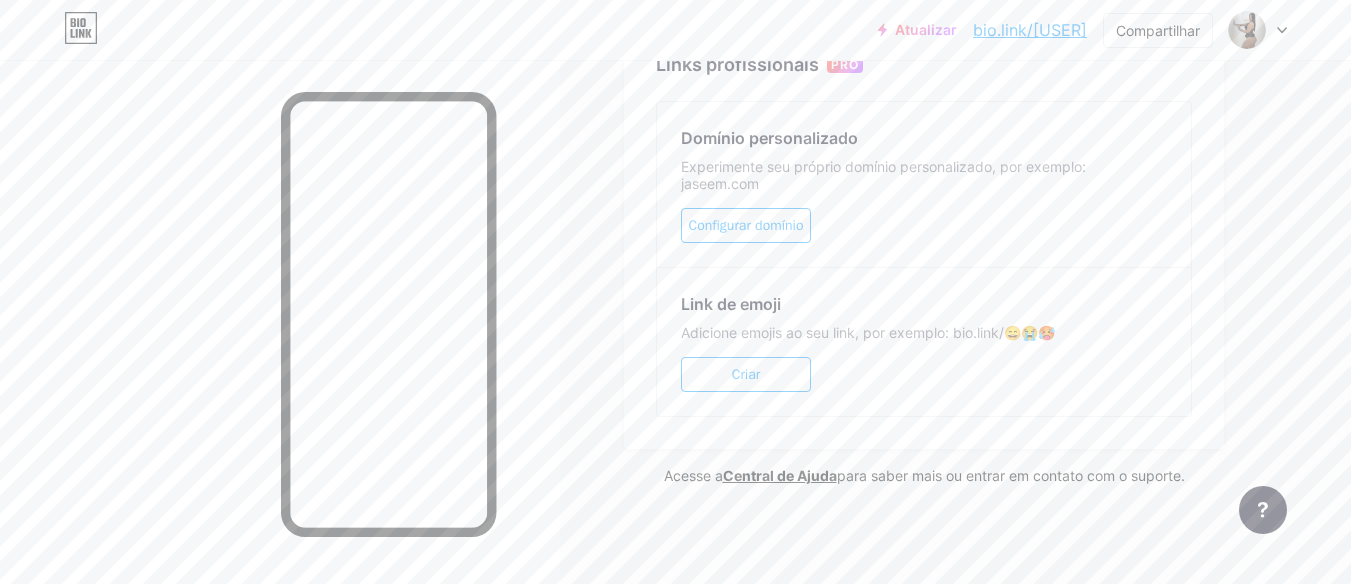click on "Criar" at bounding box center (746, 374) 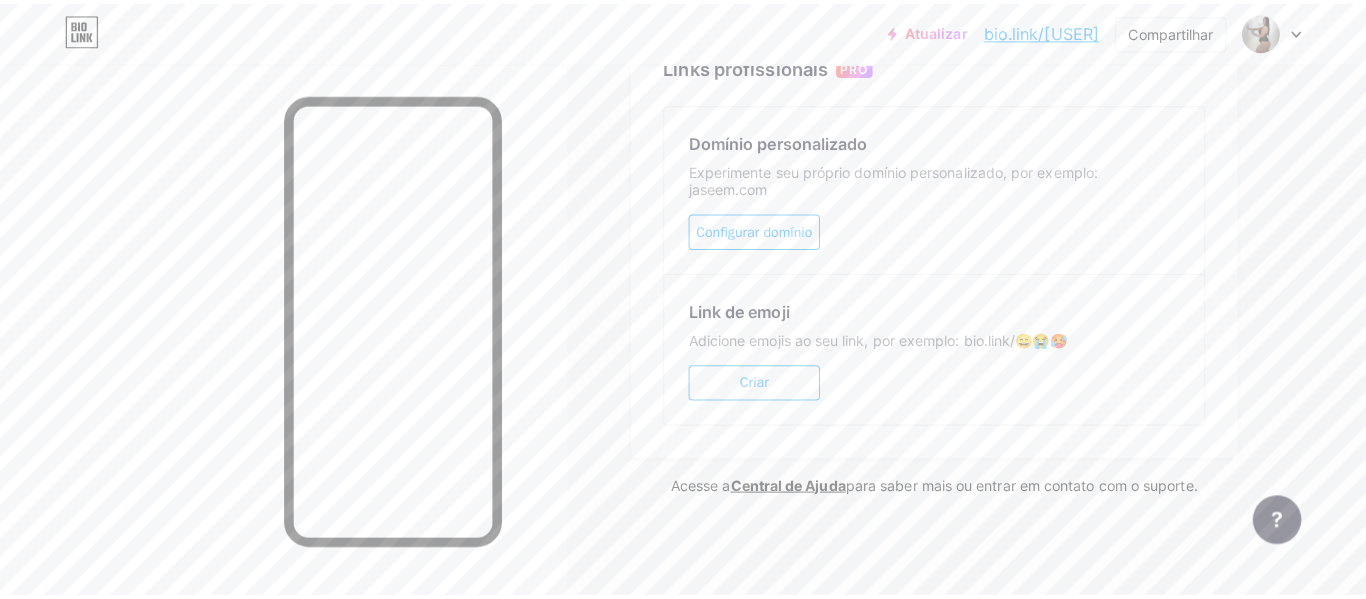 scroll, scrollTop: 999, scrollLeft: 0, axis: vertical 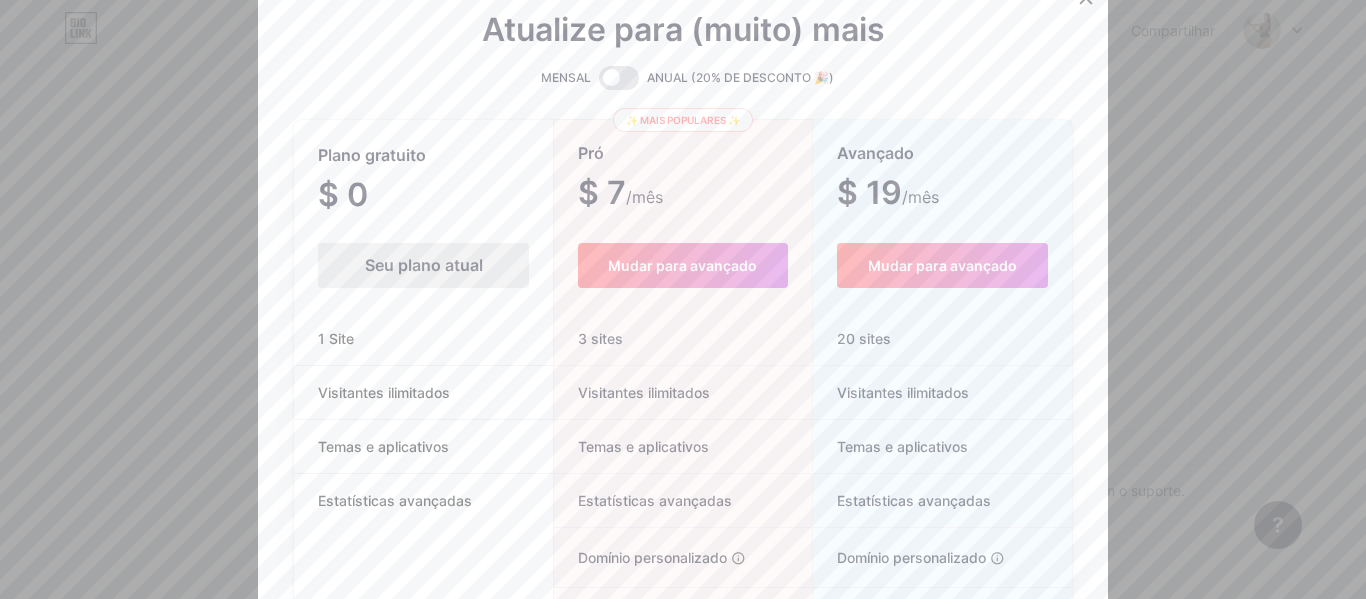 click on "Alterações salvas" at bounding box center [683, -25] 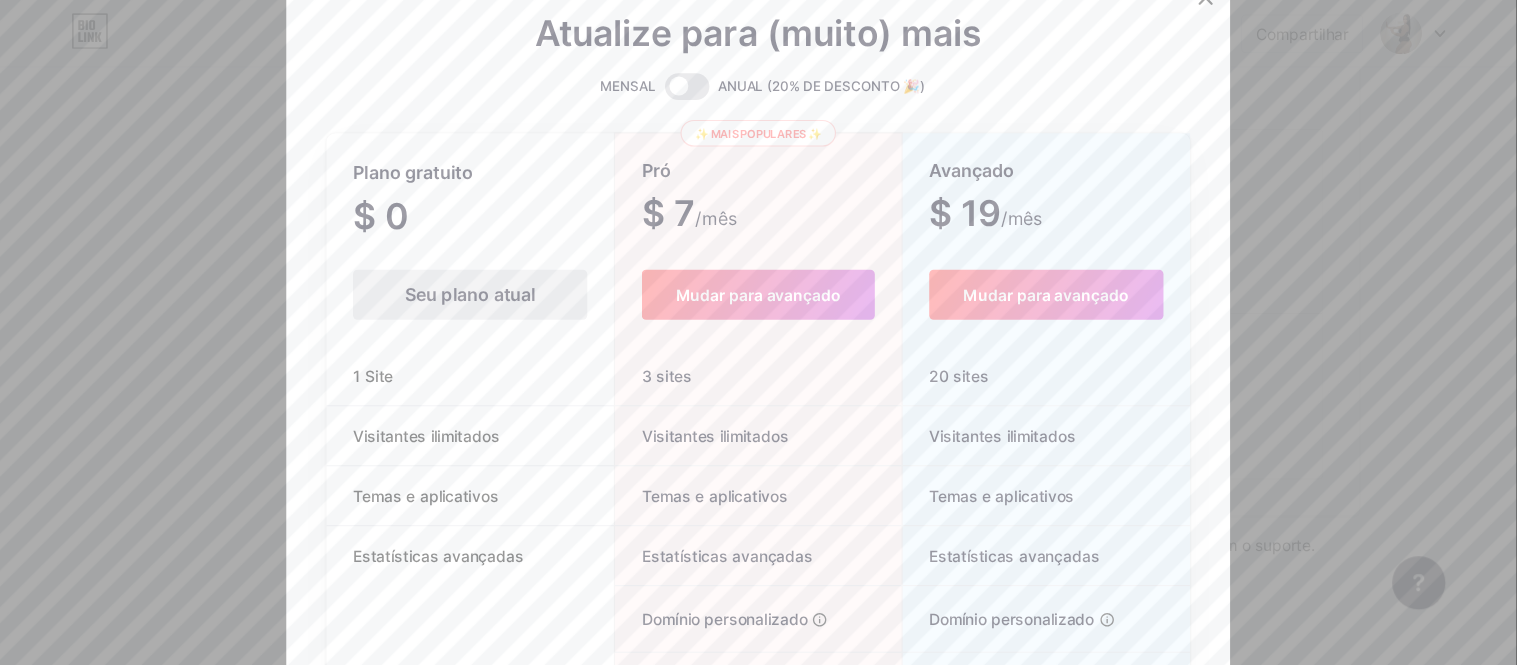 scroll, scrollTop: 933, scrollLeft: 0, axis: vertical 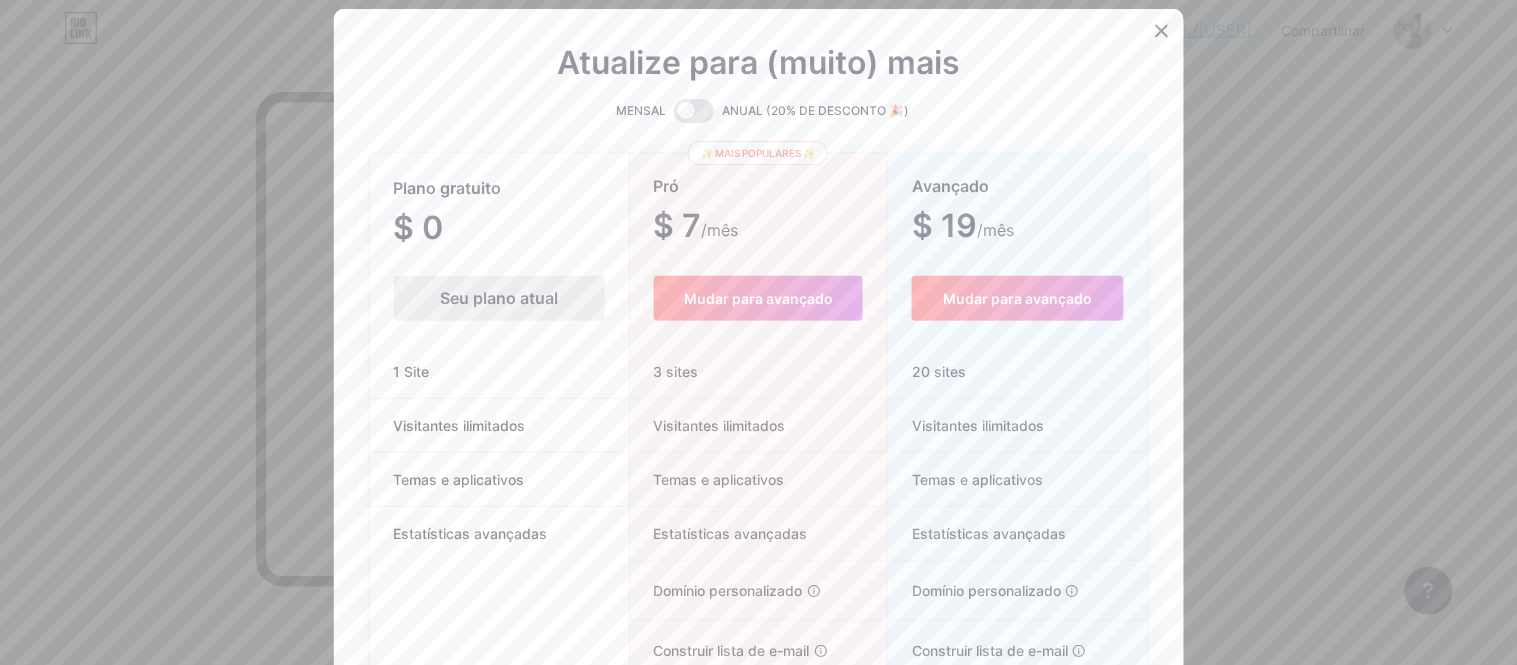 drag, startPoint x: 1225, startPoint y: 0, endPoint x: 1024, endPoint y: 64, distance: 210.94312 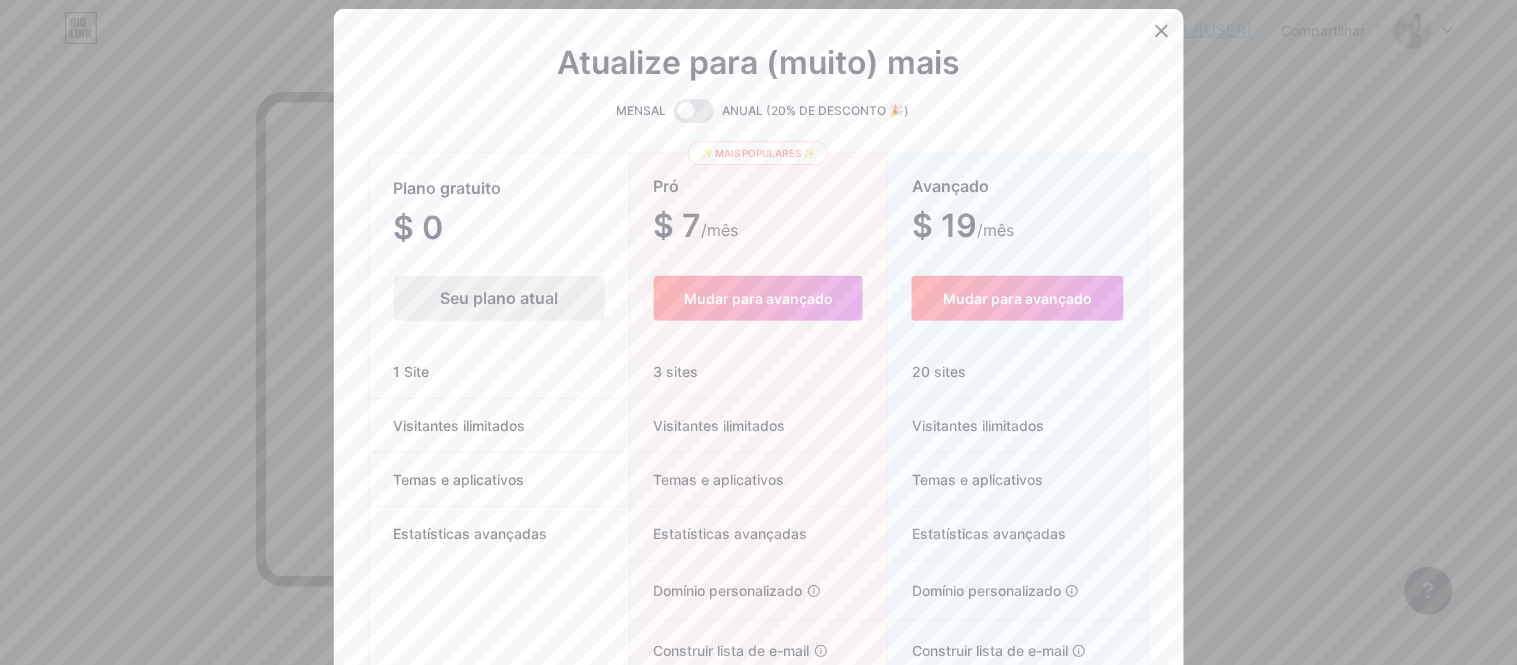 click at bounding box center [1161, 30] 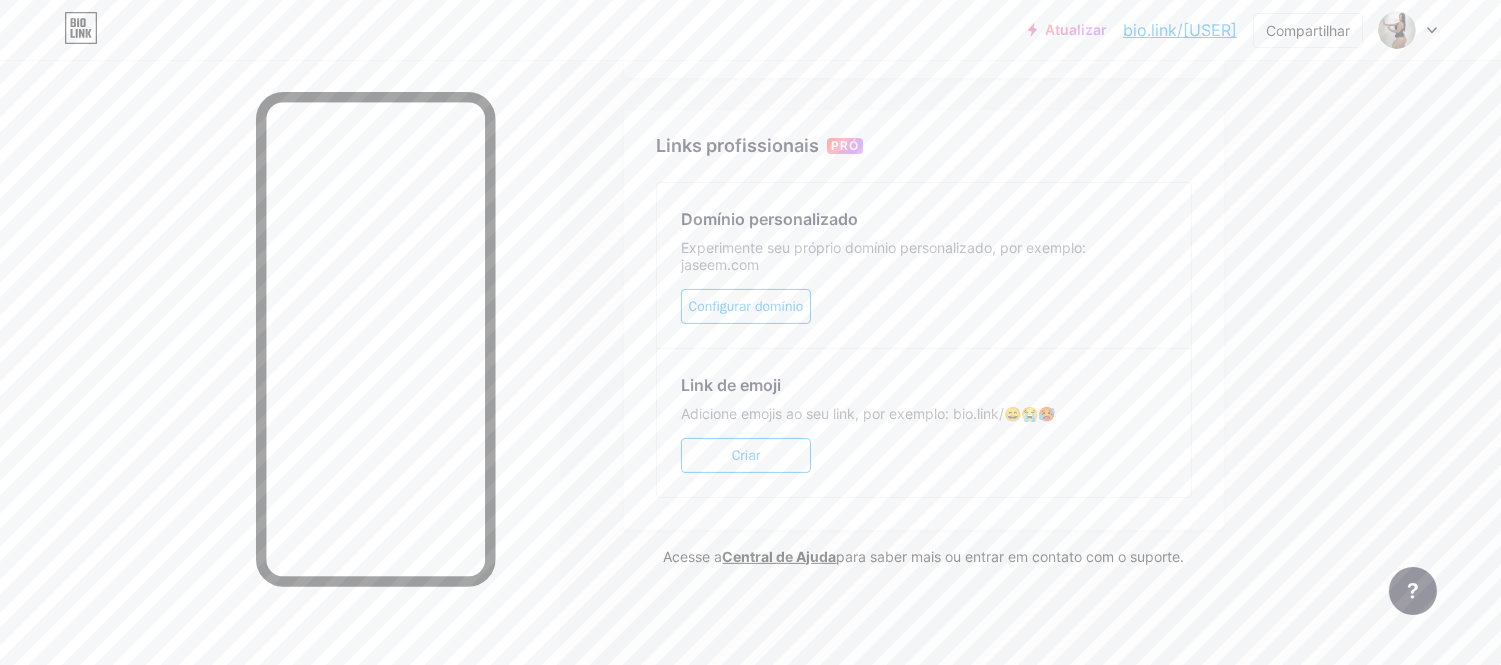 click on "Criar" at bounding box center (746, 455) 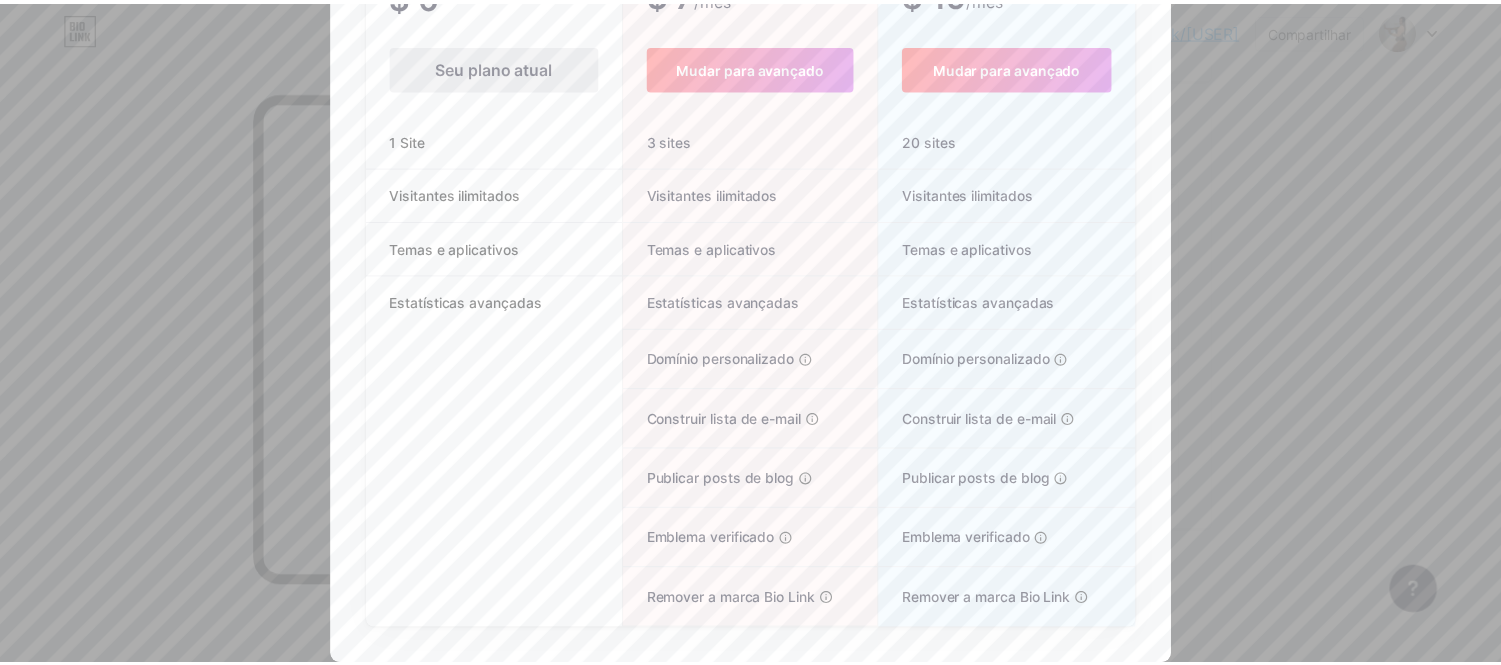 scroll, scrollTop: 0, scrollLeft: 0, axis: both 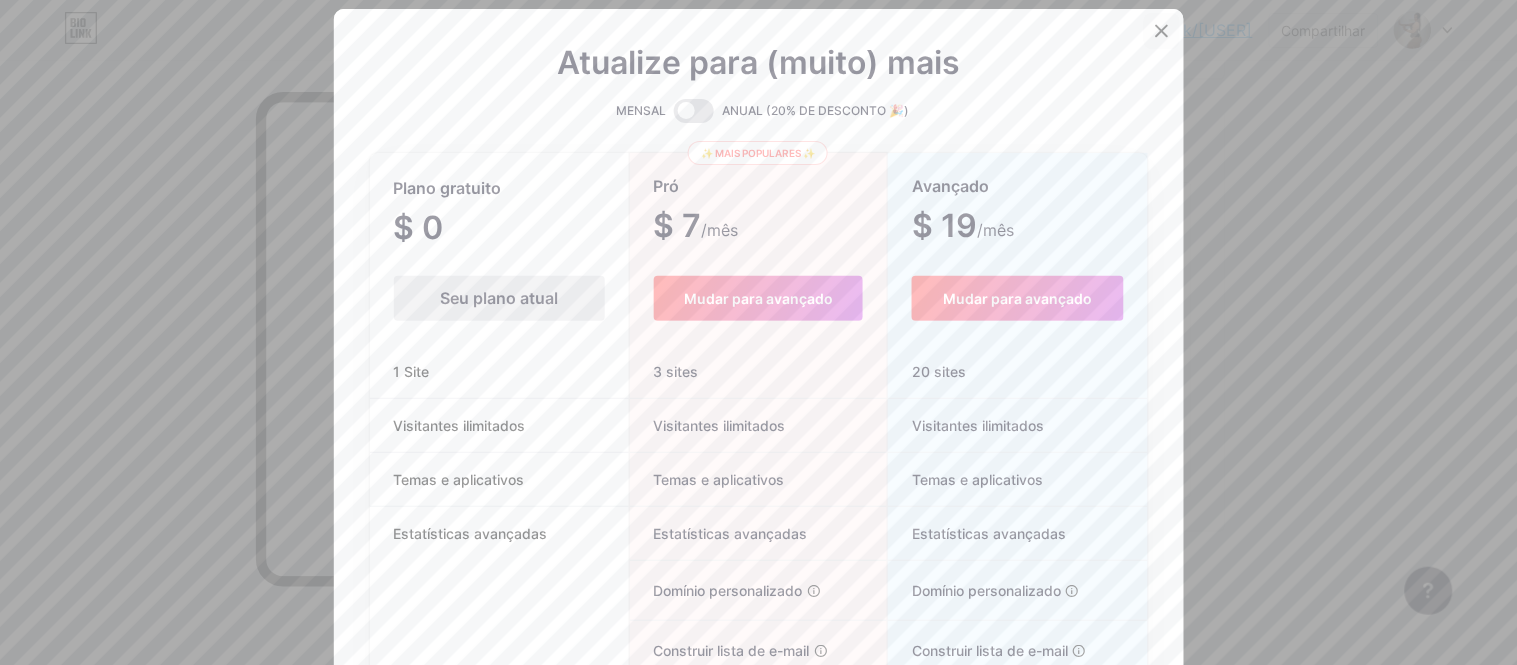 click at bounding box center [1161, 30] 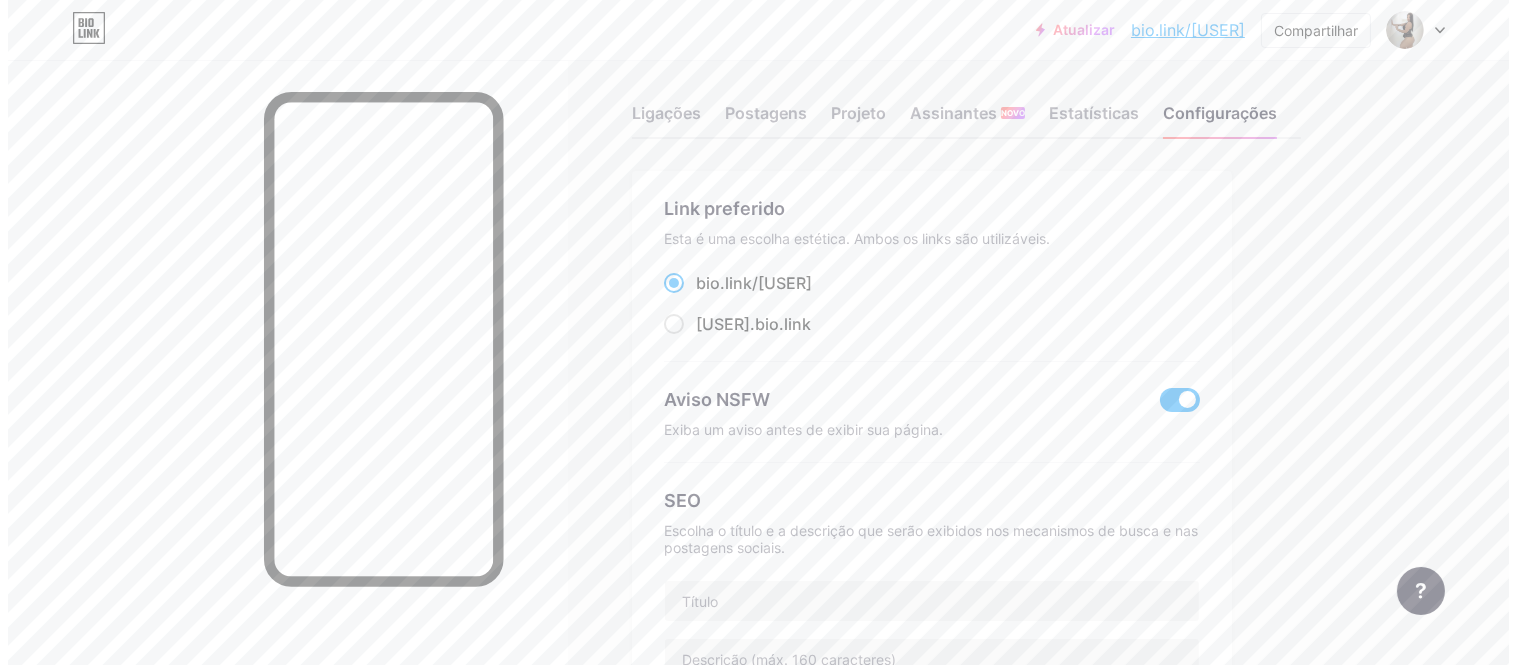 scroll, scrollTop: 0, scrollLeft: 0, axis: both 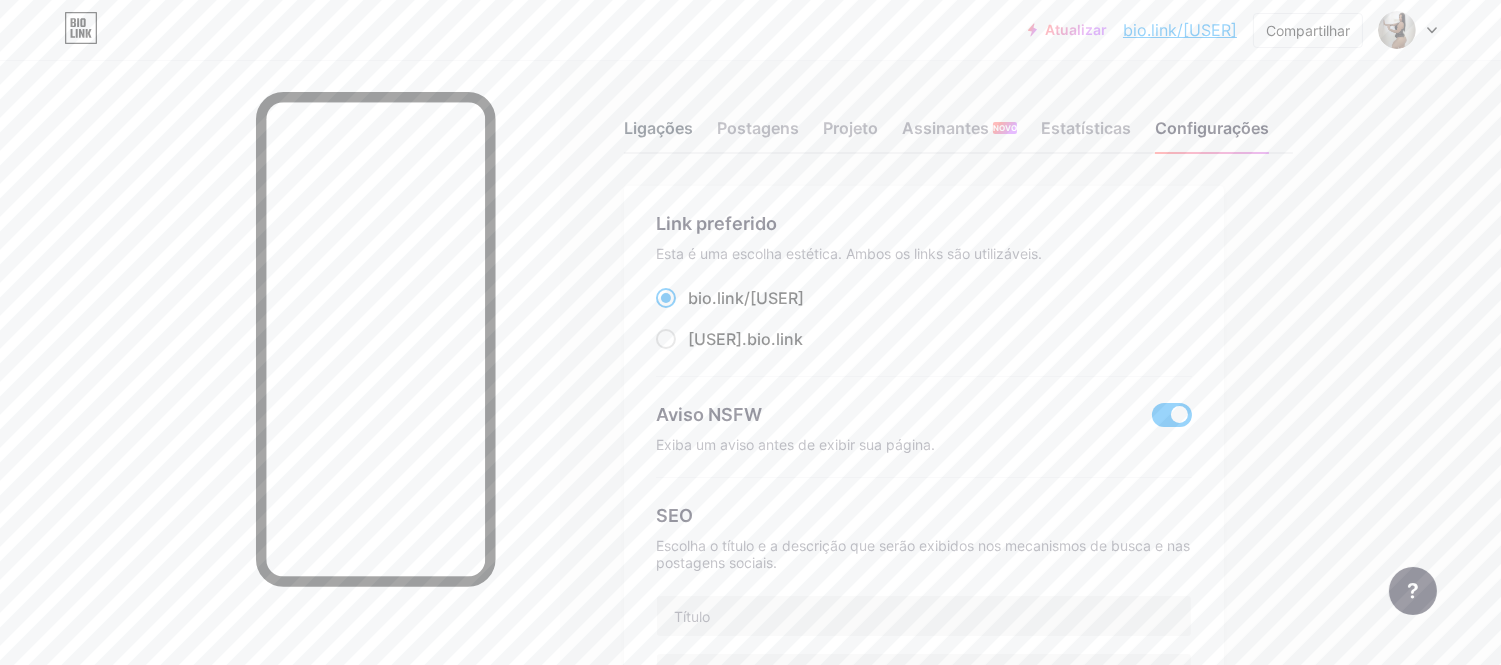 click on "Ligações" at bounding box center (658, 128) 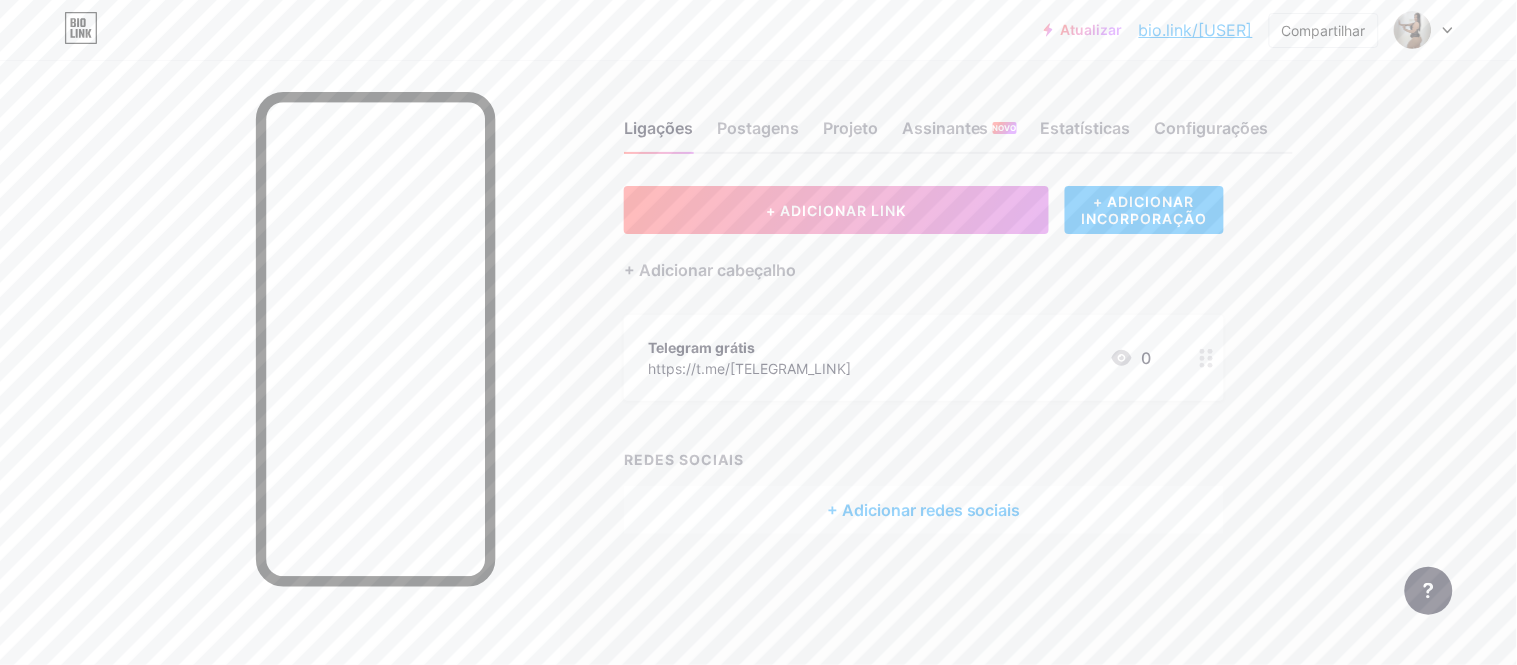 click on "+ ADICIONAR INCORPORAÇÃO" at bounding box center [1144, 210] 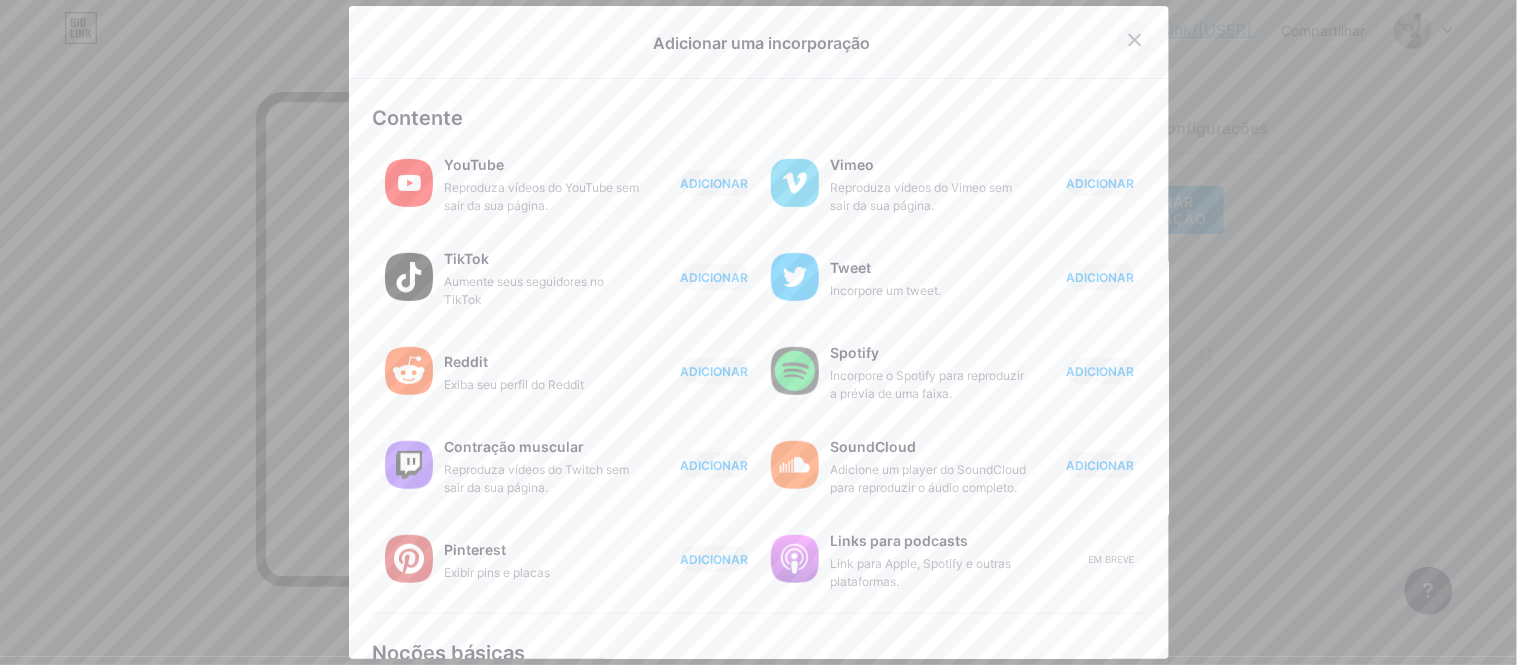 click at bounding box center [1135, 40] 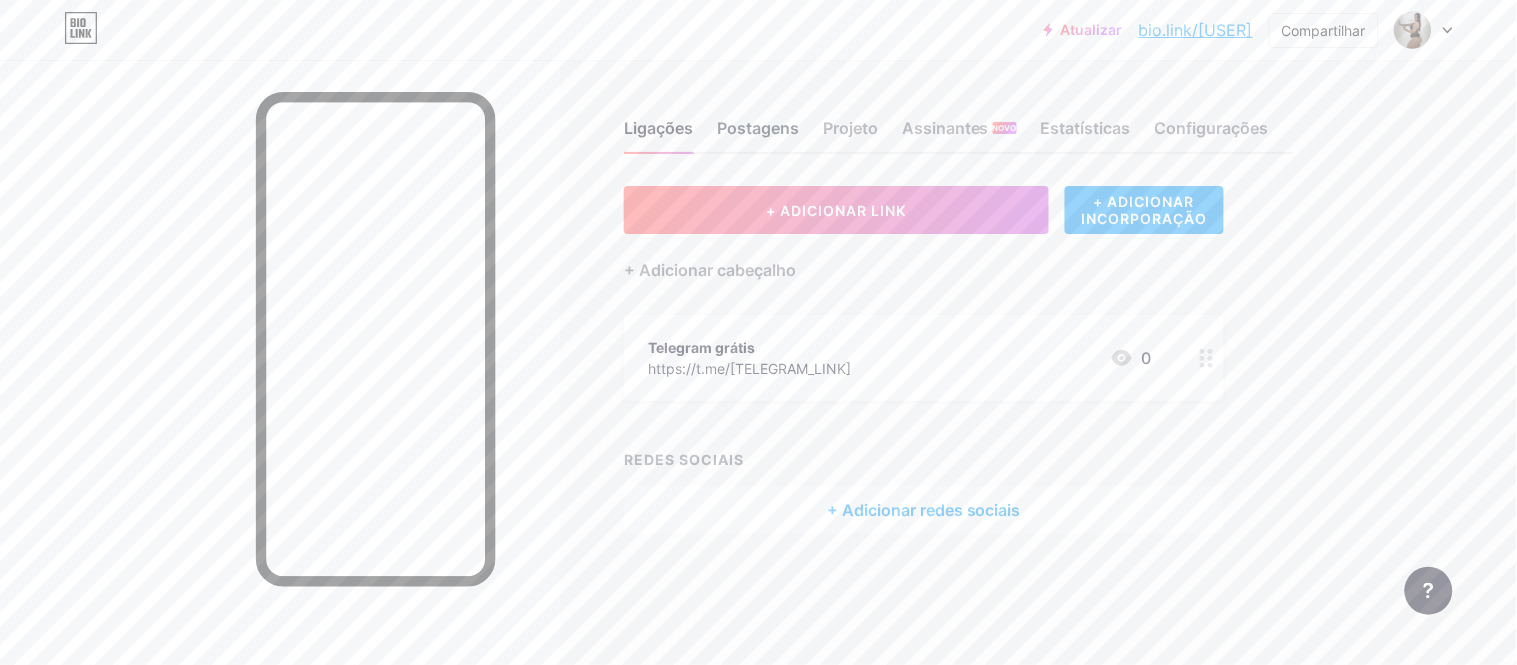 click on "Postagens" at bounding box center [758, 128] 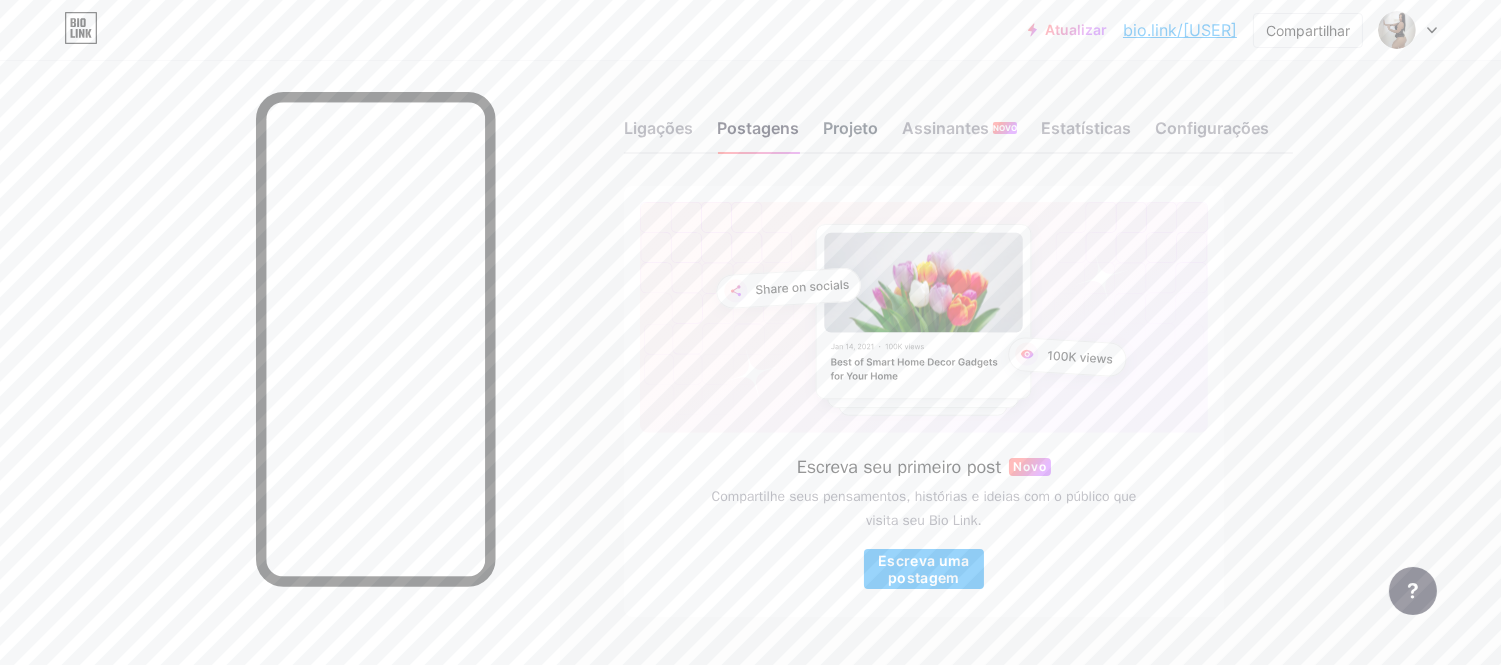 click on "Projeto" at bounding box center (658, 128) 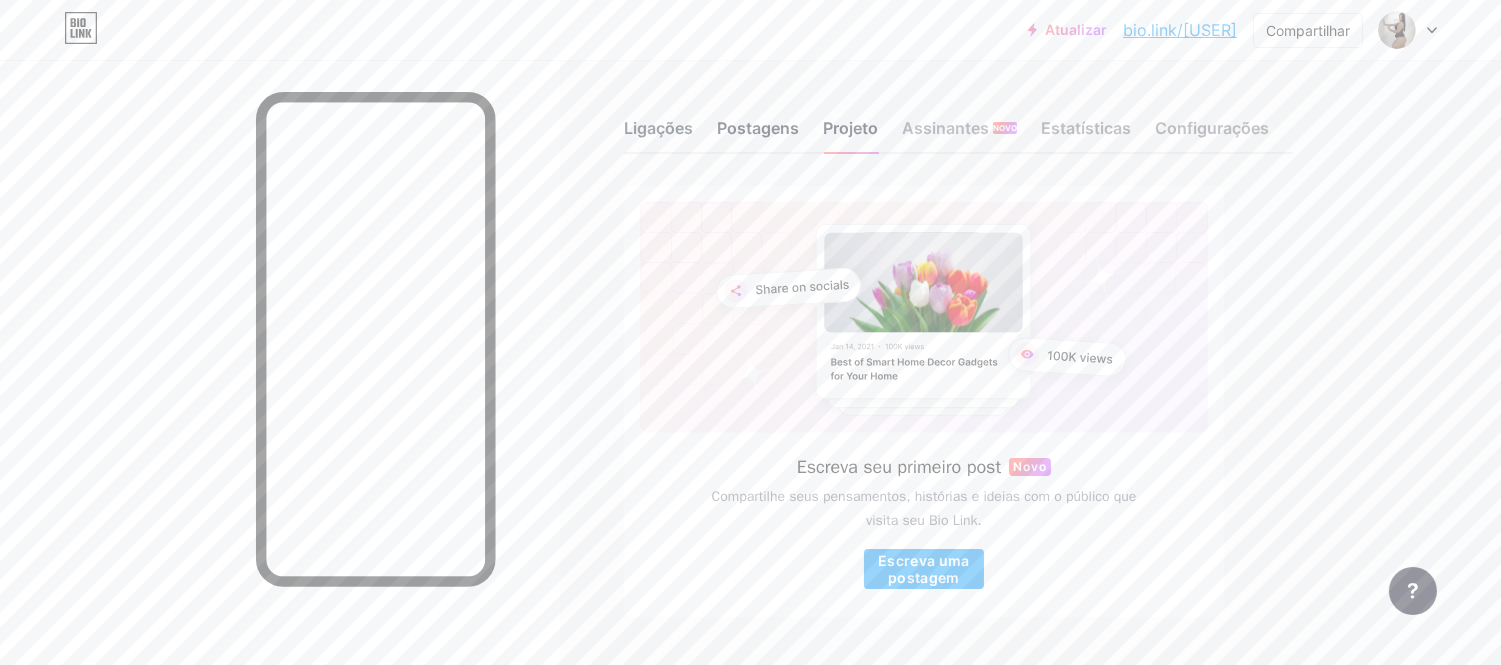 click on "Ligações" at bounding box center (658, 128) 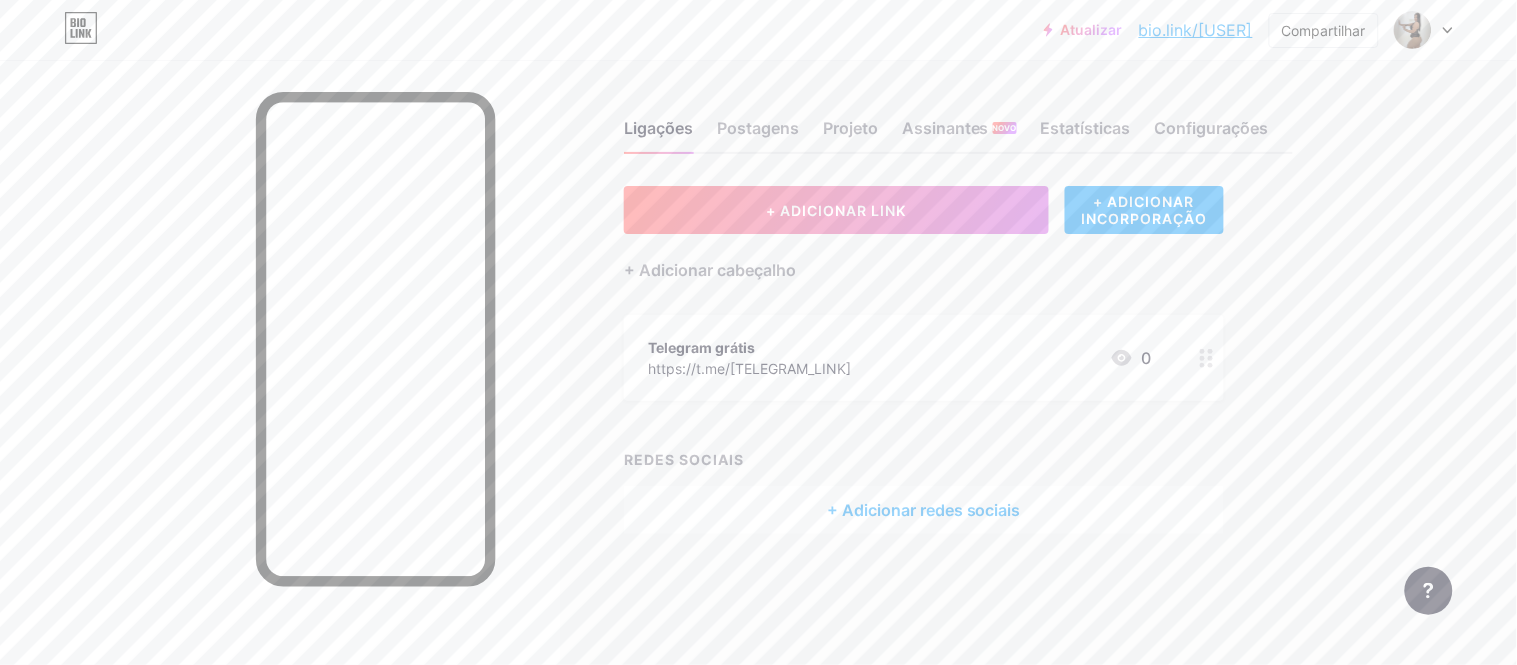 click on "Telegram grátis
https://t.me/[TELEGRAM_LINK]
0" at bounding box center (900, 358) 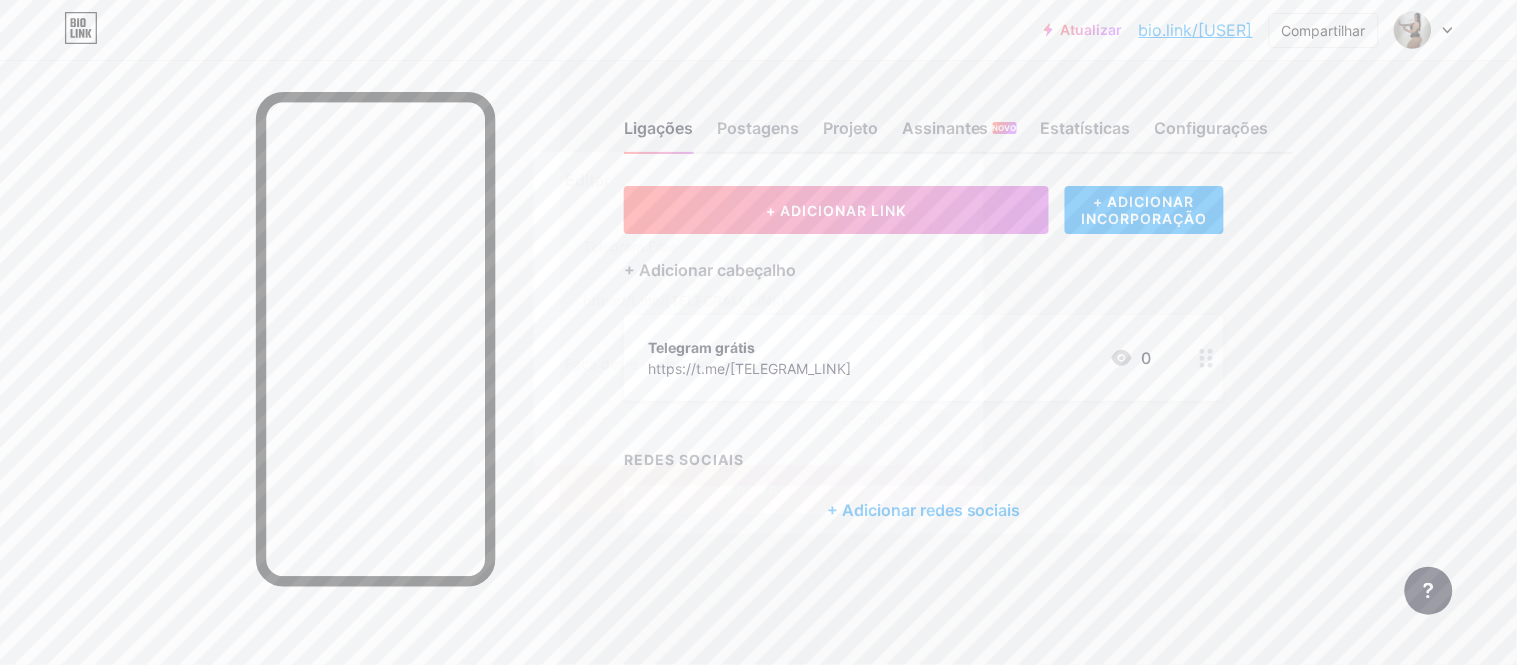 click at bounding box center [932, 365] 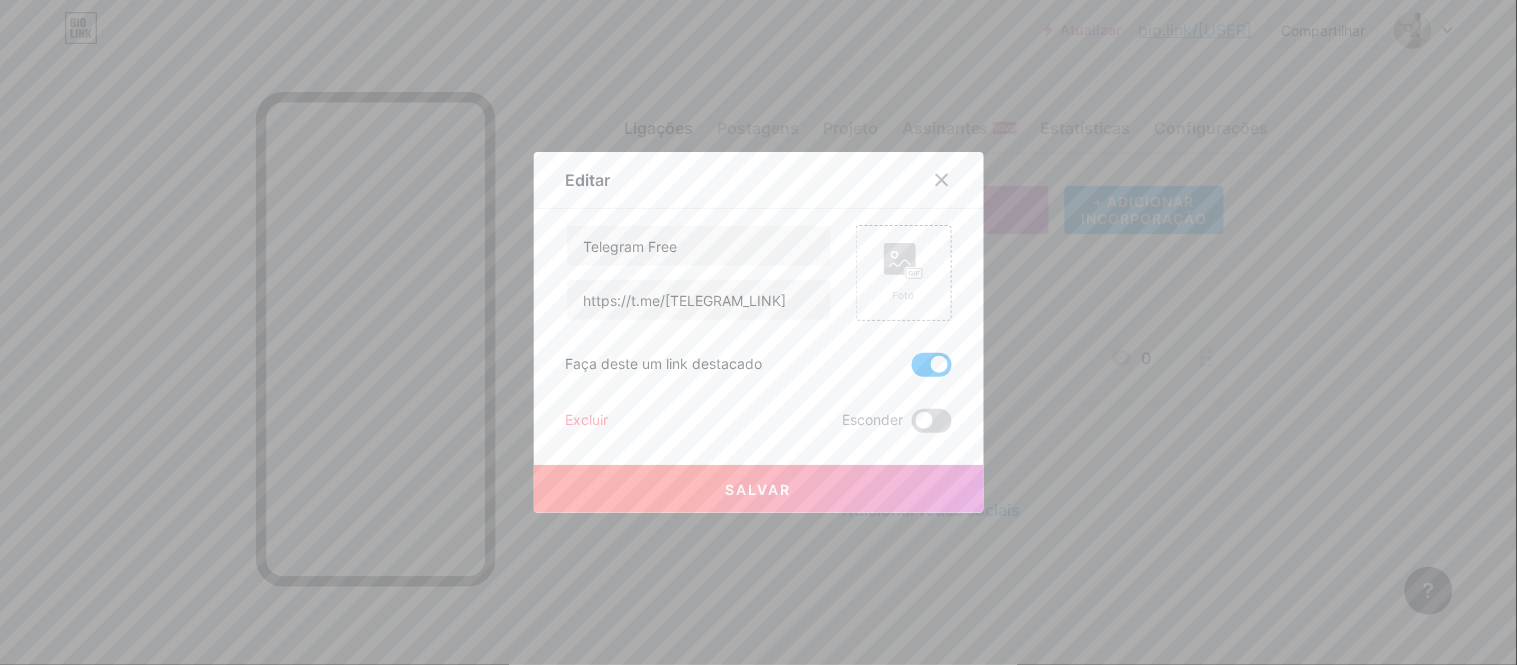 click at bounding box center [932, 421] 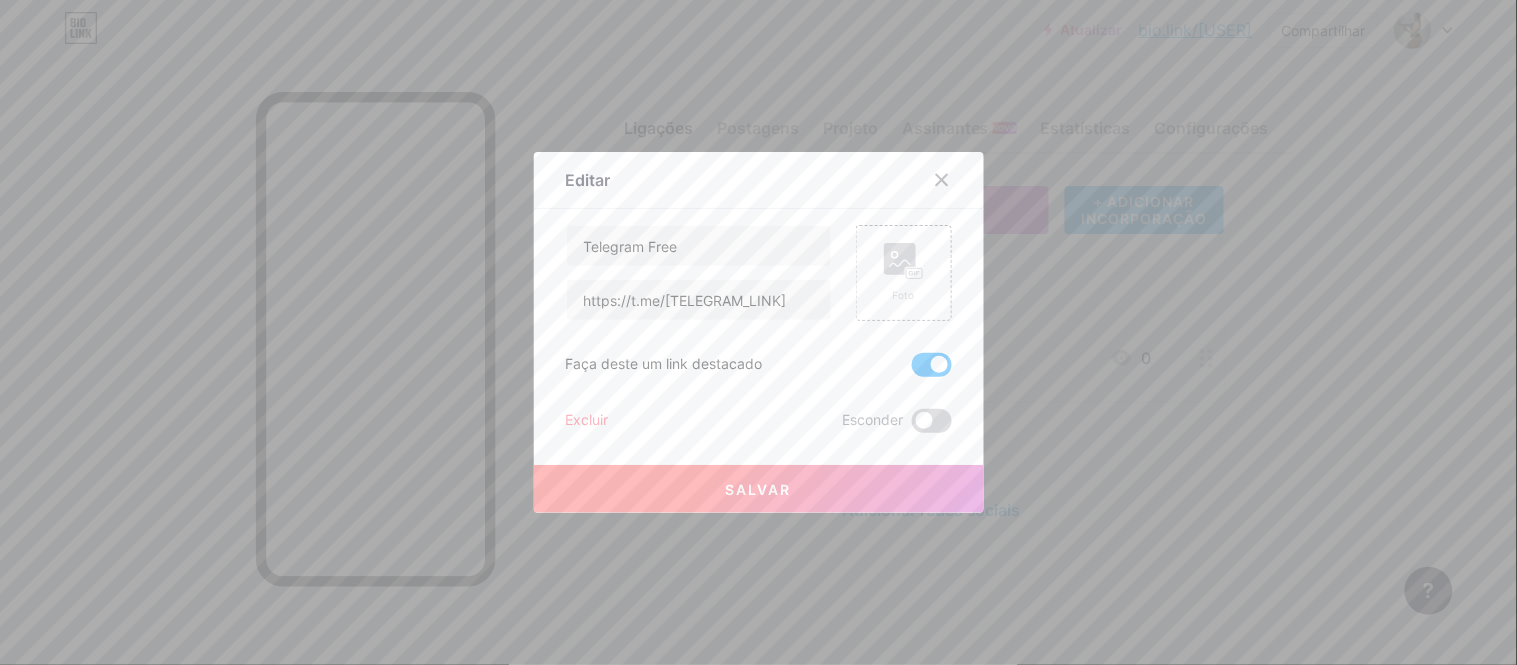 click at bounding box center (912, 426) 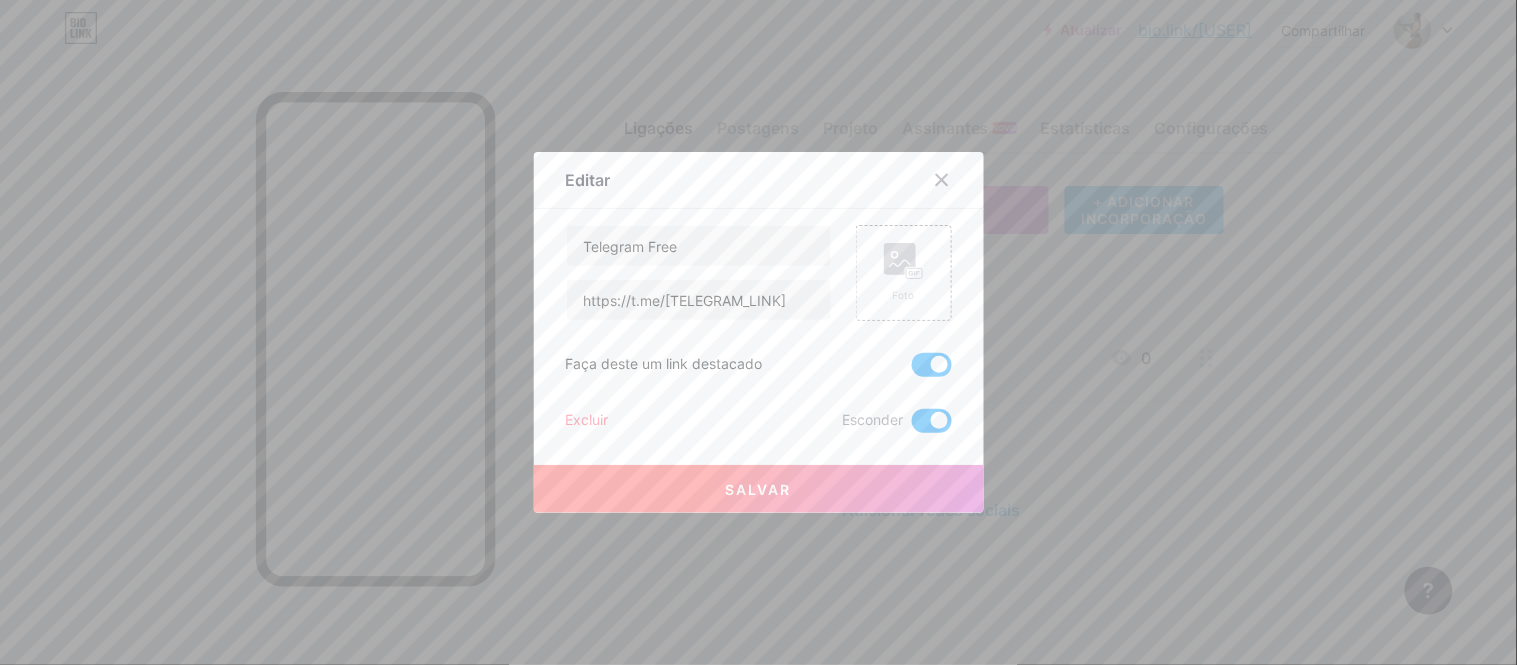 click at bounding box center [932, 421] 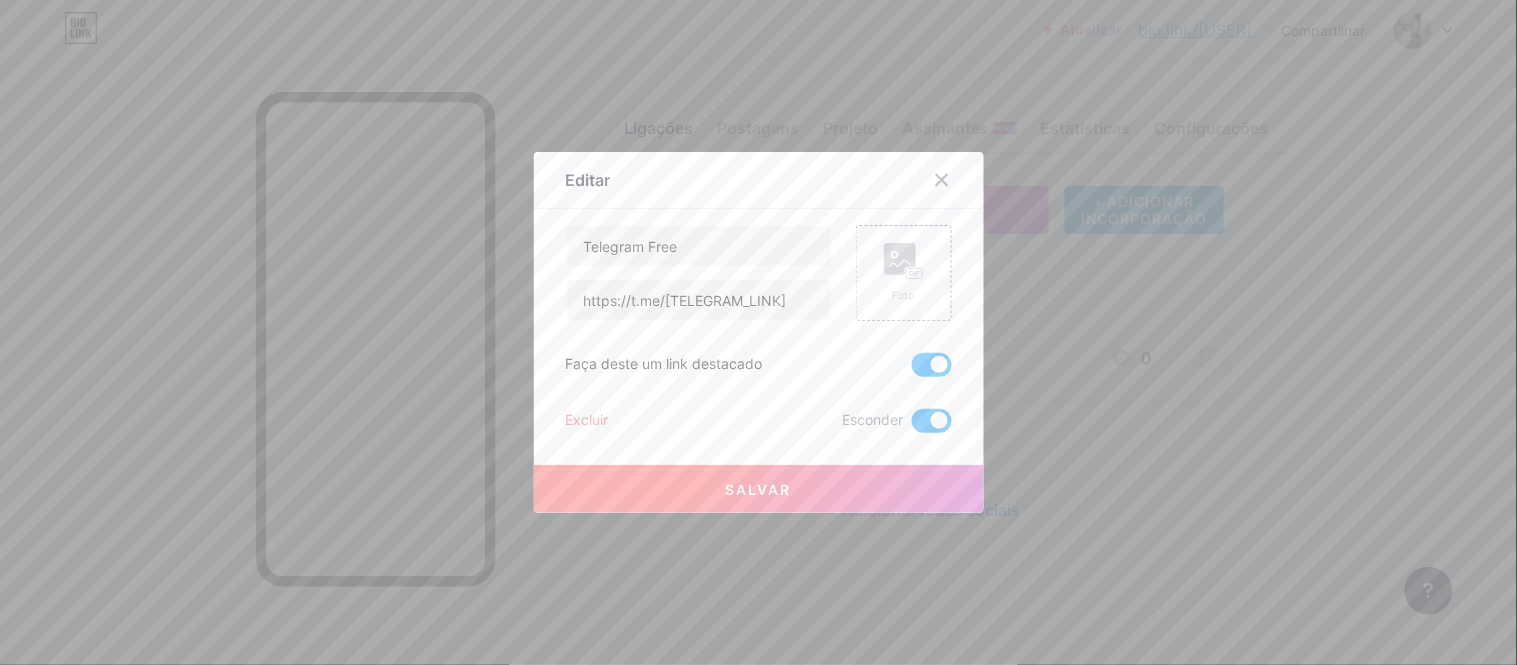 click at bounding box center [912, 426] 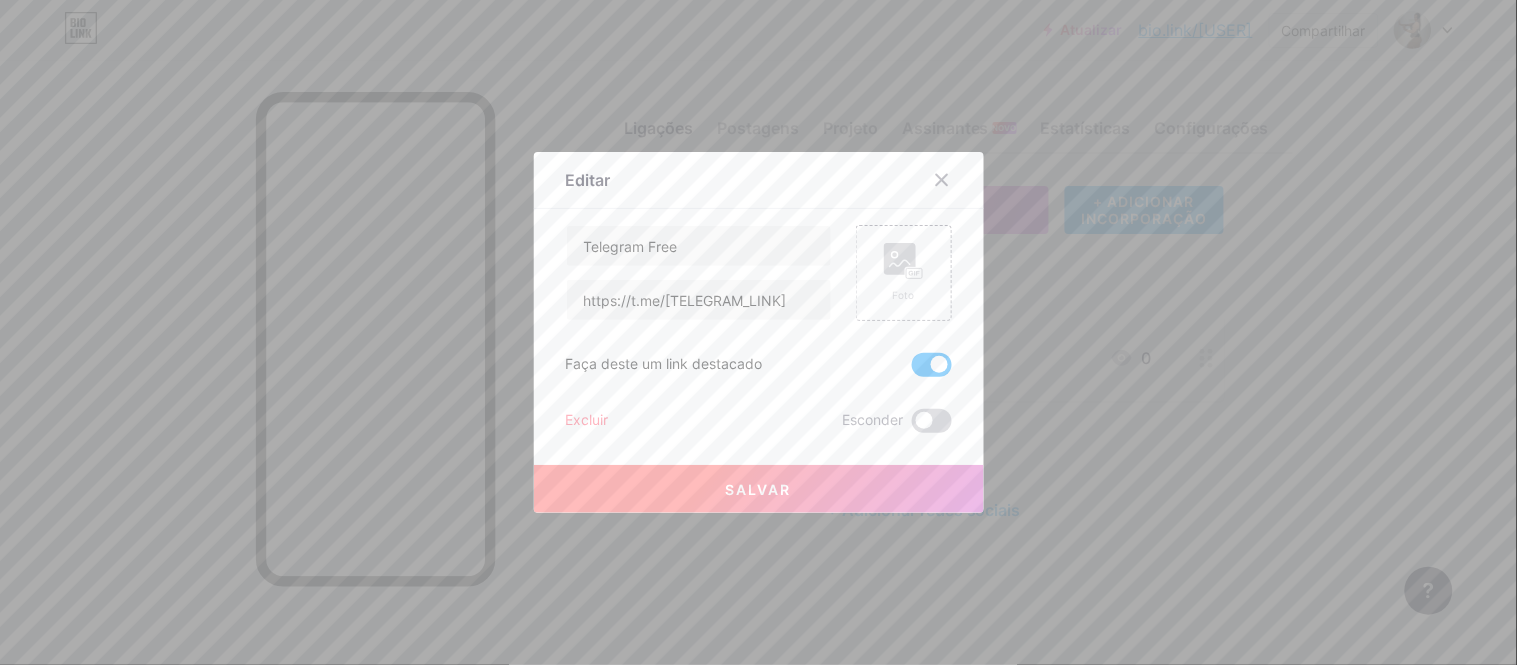 click at bounding box center (932, 421) 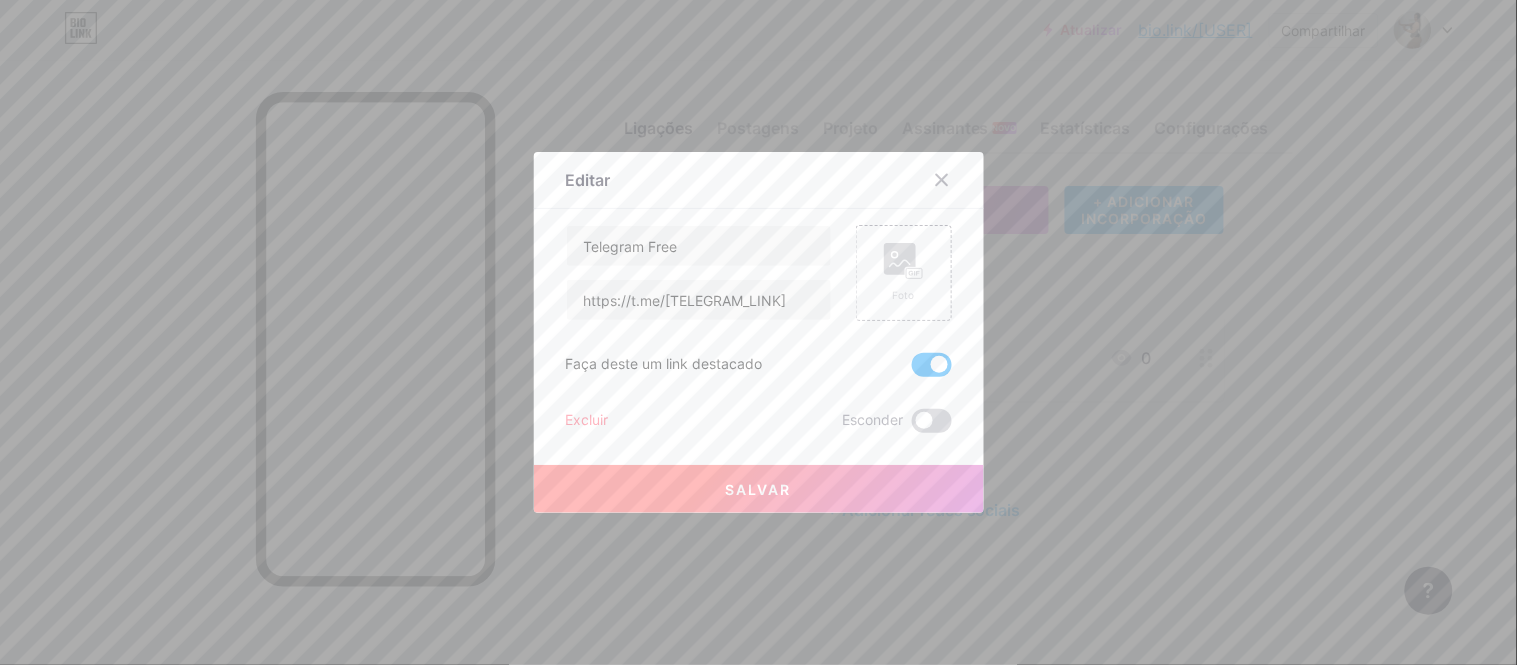 click at bounding box center [912, 426] 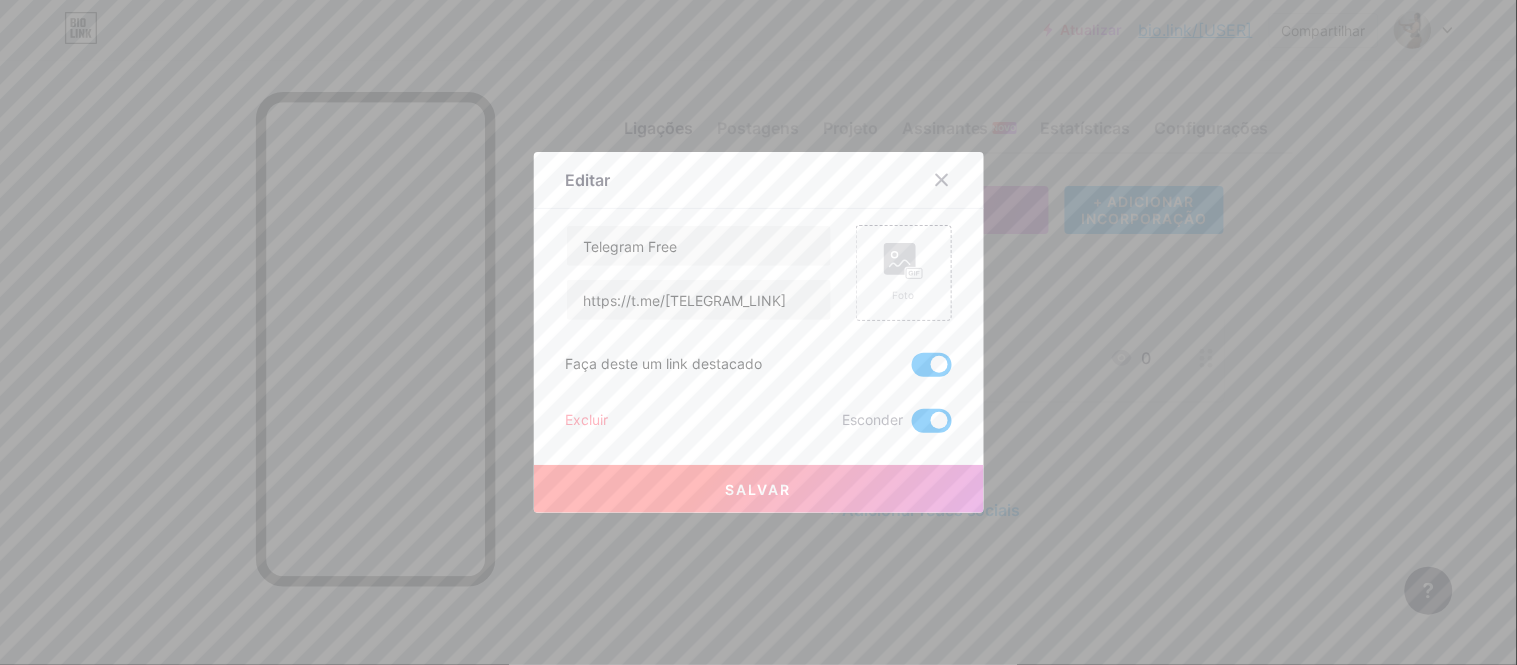 click on "Salvar" at bounding box center [759, 489] 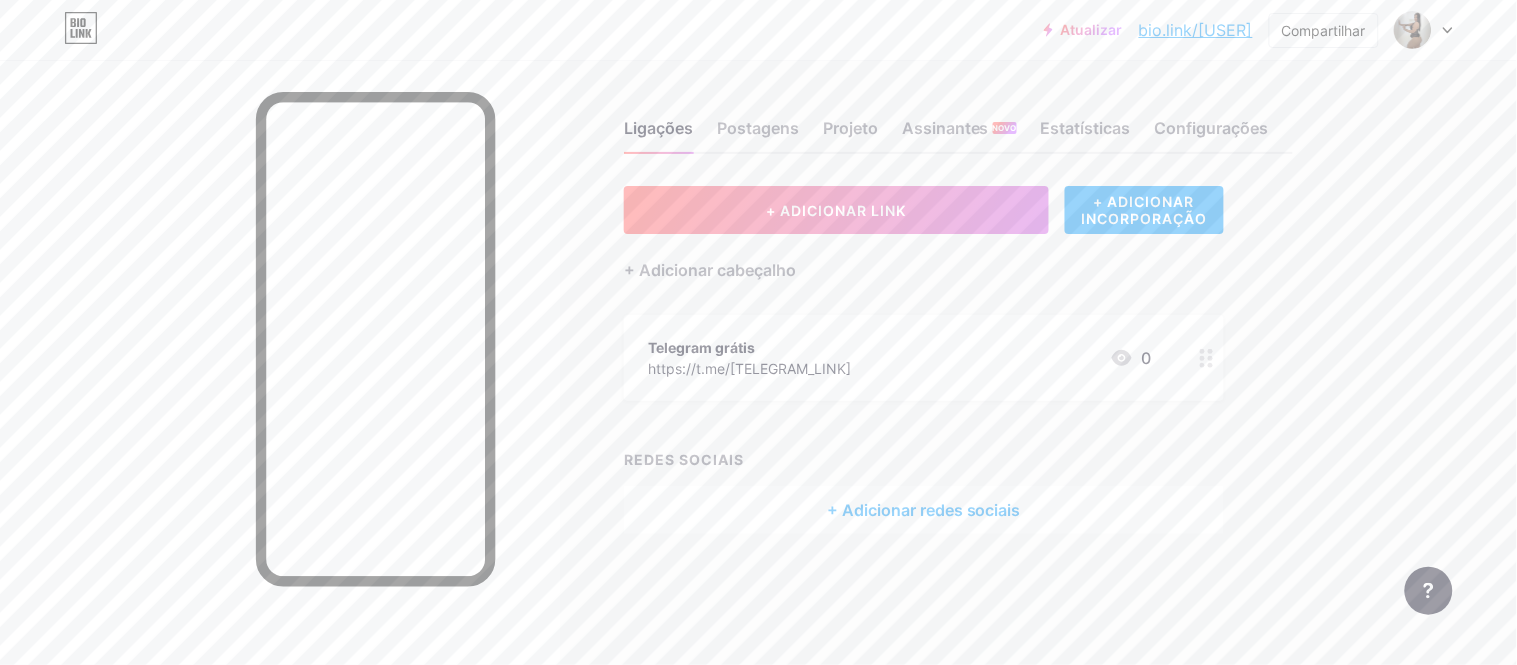 click on "Telegram grátis
https://t.me/[TELEGRAM_LINK]
0" at bounding box center [900, 358] 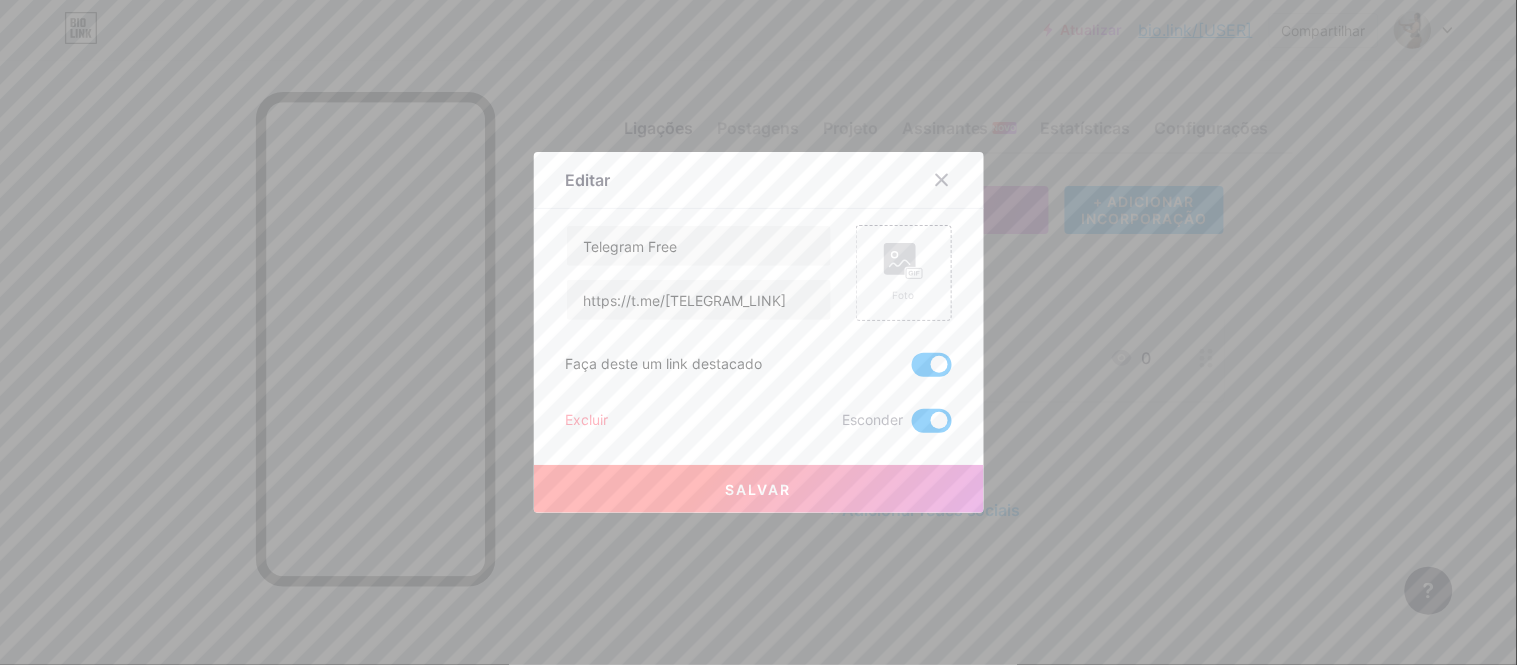 click at bounding box center [932, 421] 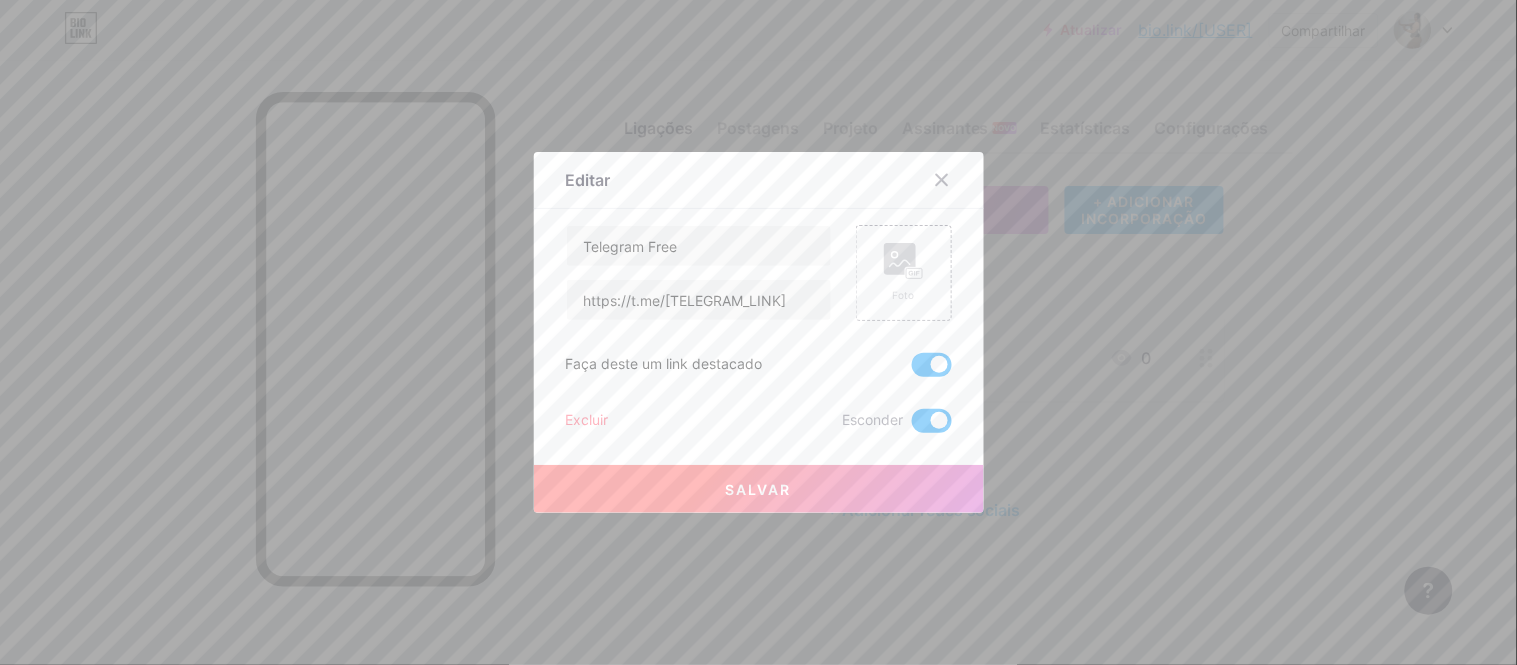 click at bounding box center (912, 426) 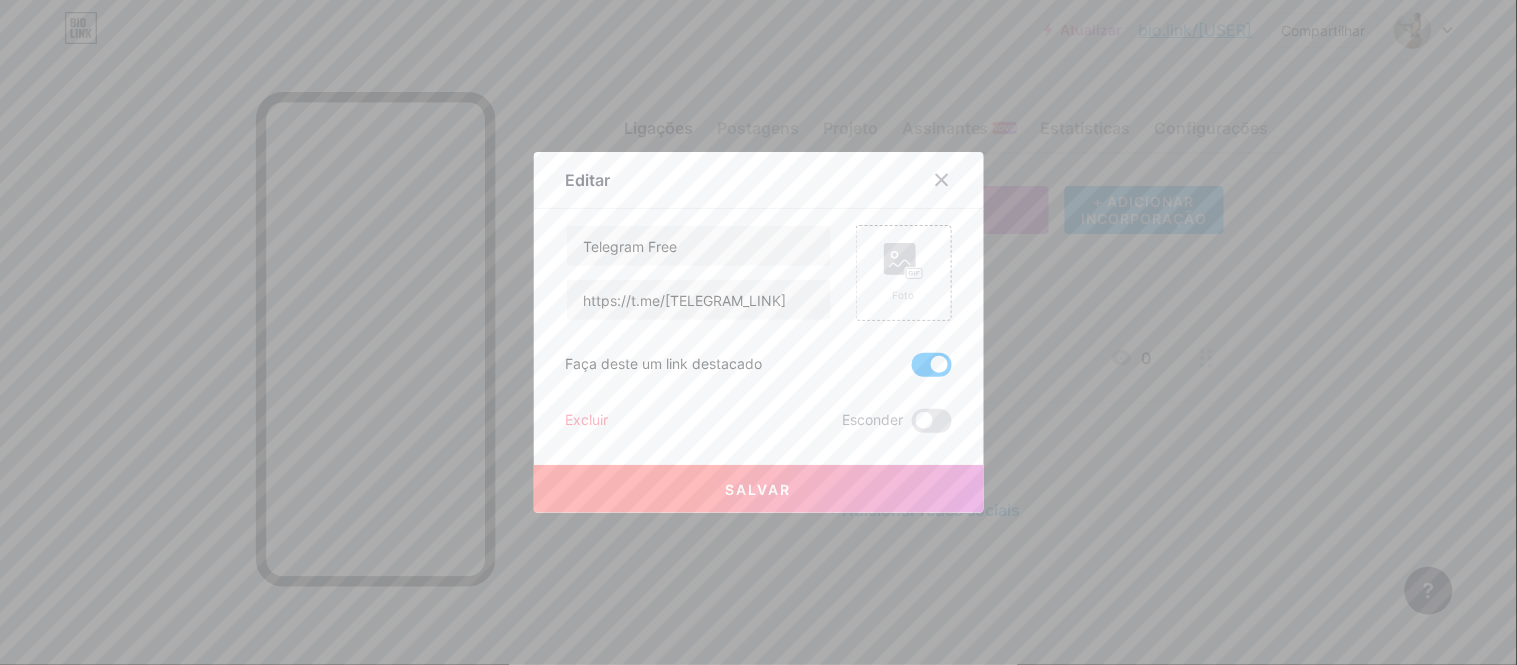 click on "Salvar" at bounding box center (759, 489) 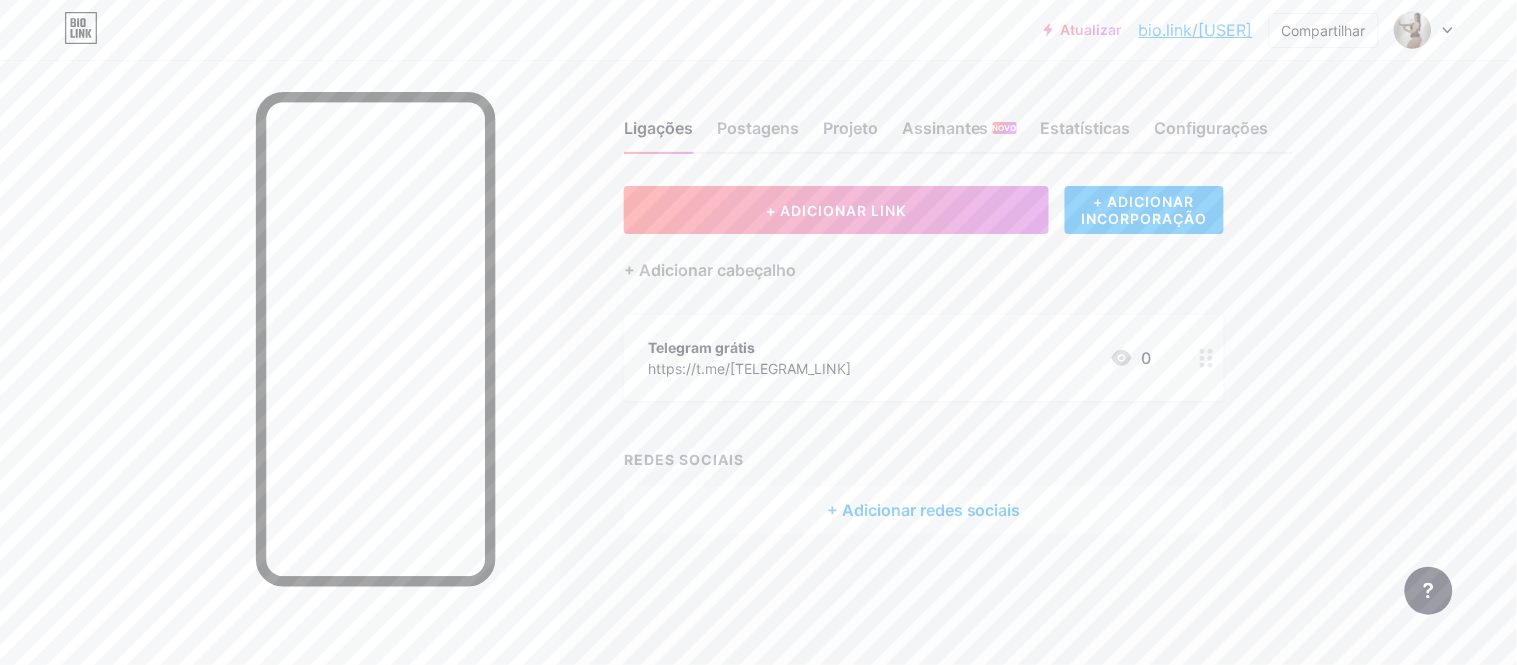 click on "Telegram grátis
https://t.me/[TELEGRAM_LINK]
0" at bounding box center (900, 358) 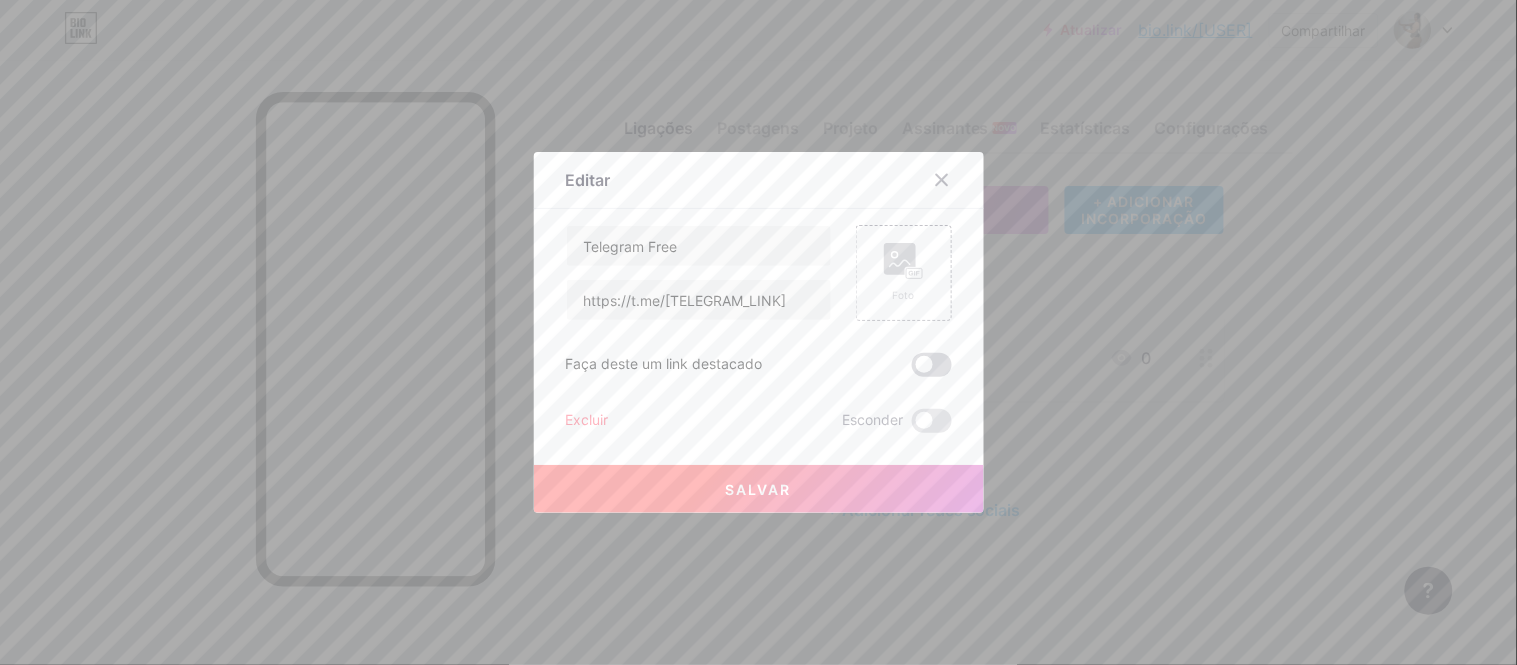 click at bounding box center [932, 365] 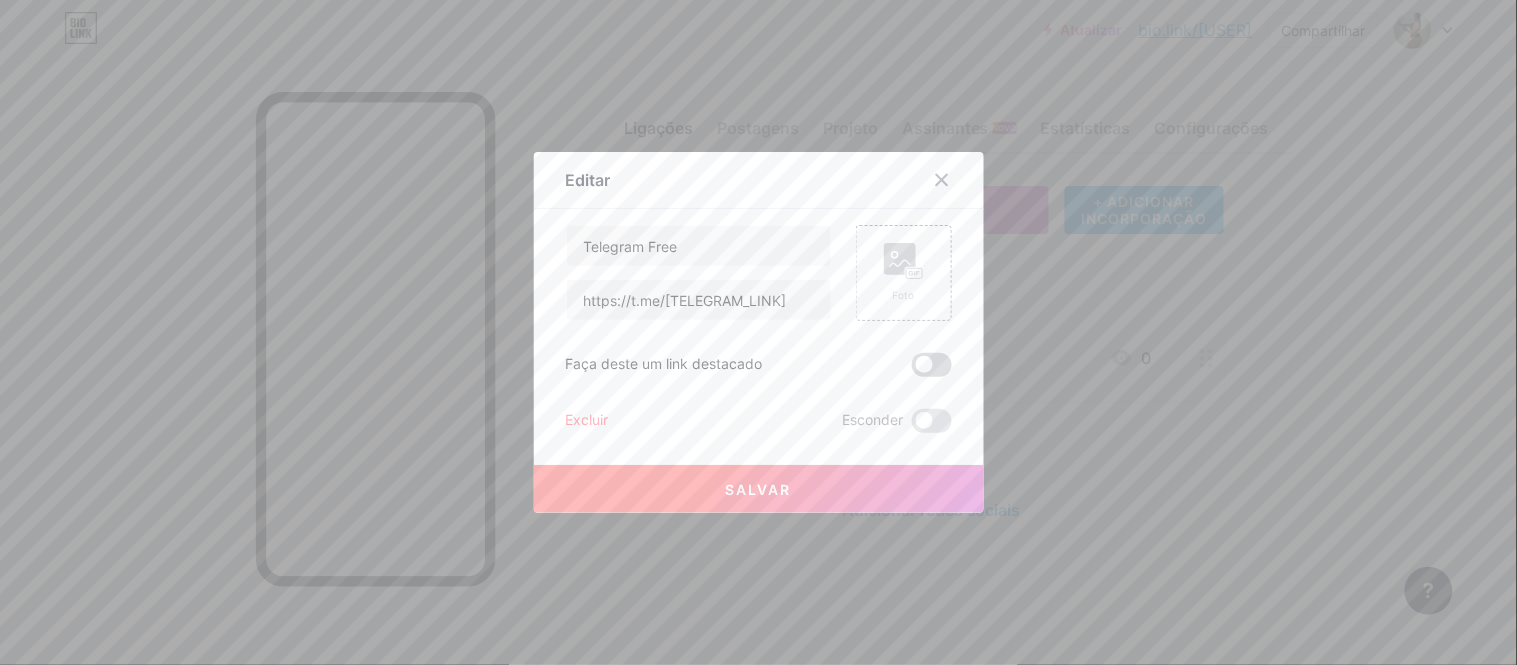 click at bounding box center (912, 370) 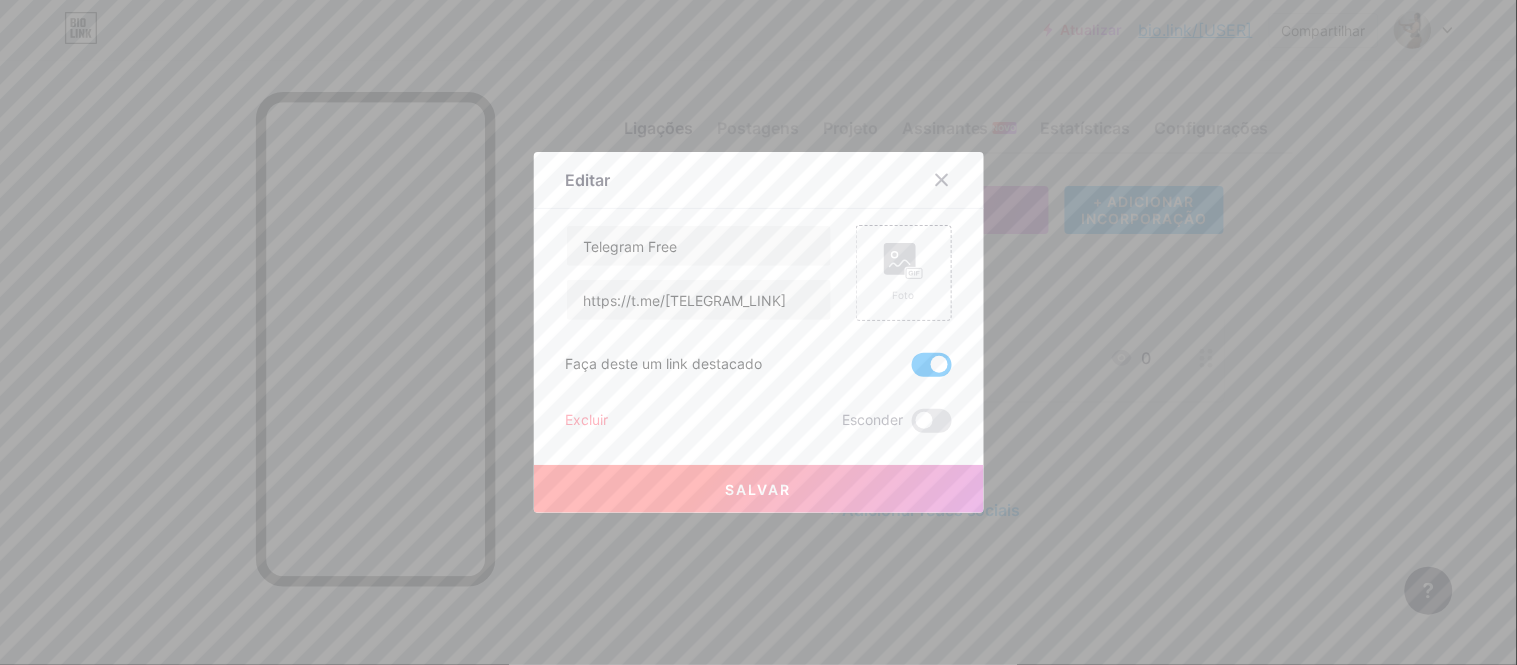 click on "Salvar" at bounding box center (759, 489) 